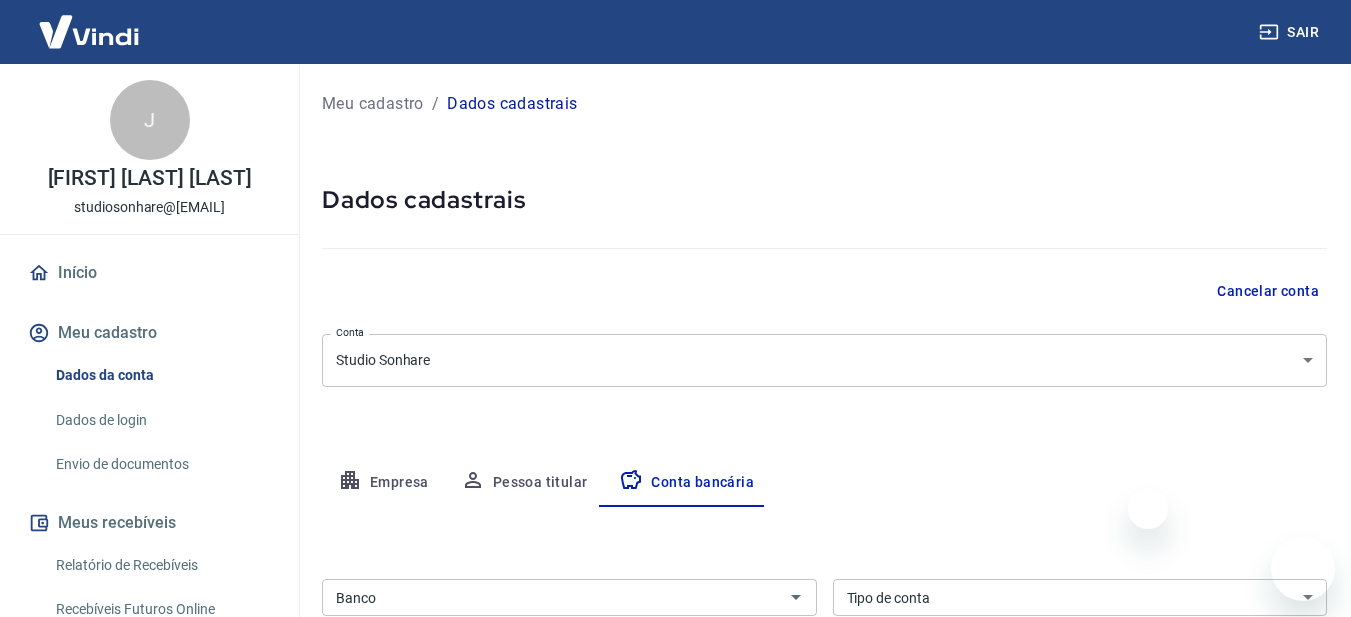 scroll, scrollTop: 67, scrollLeft: 0, axis: vertical 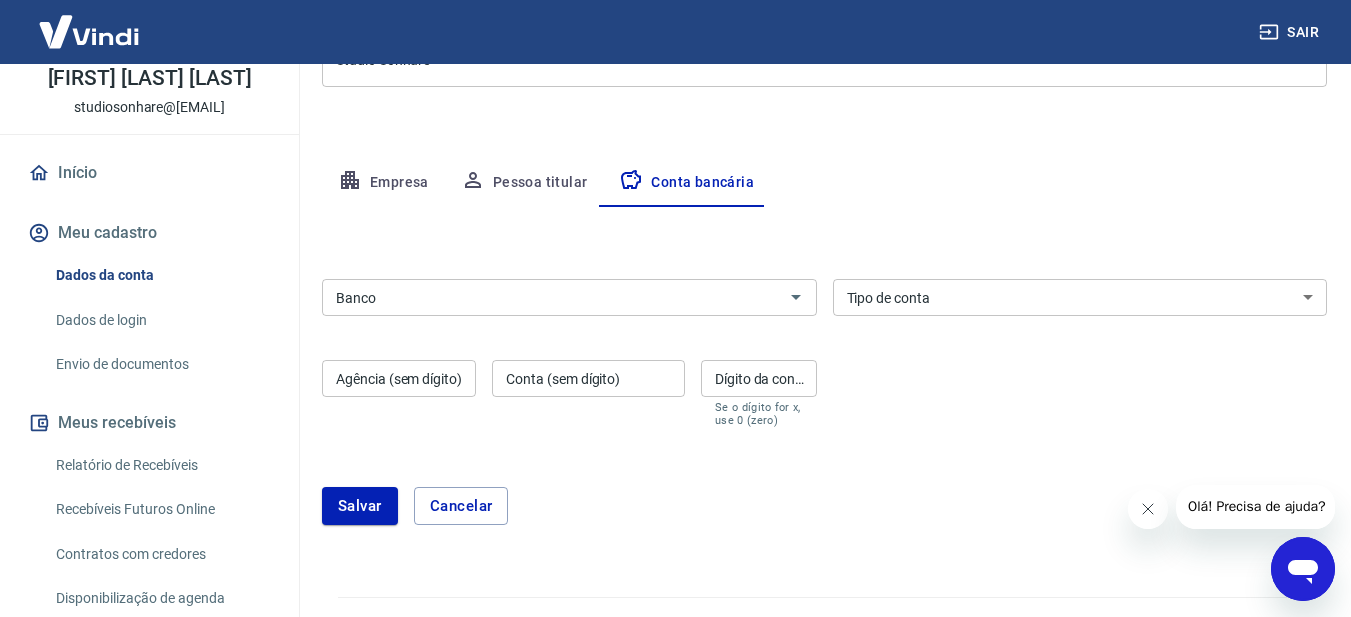 click on "Banco" at bounding box center (553, 297) 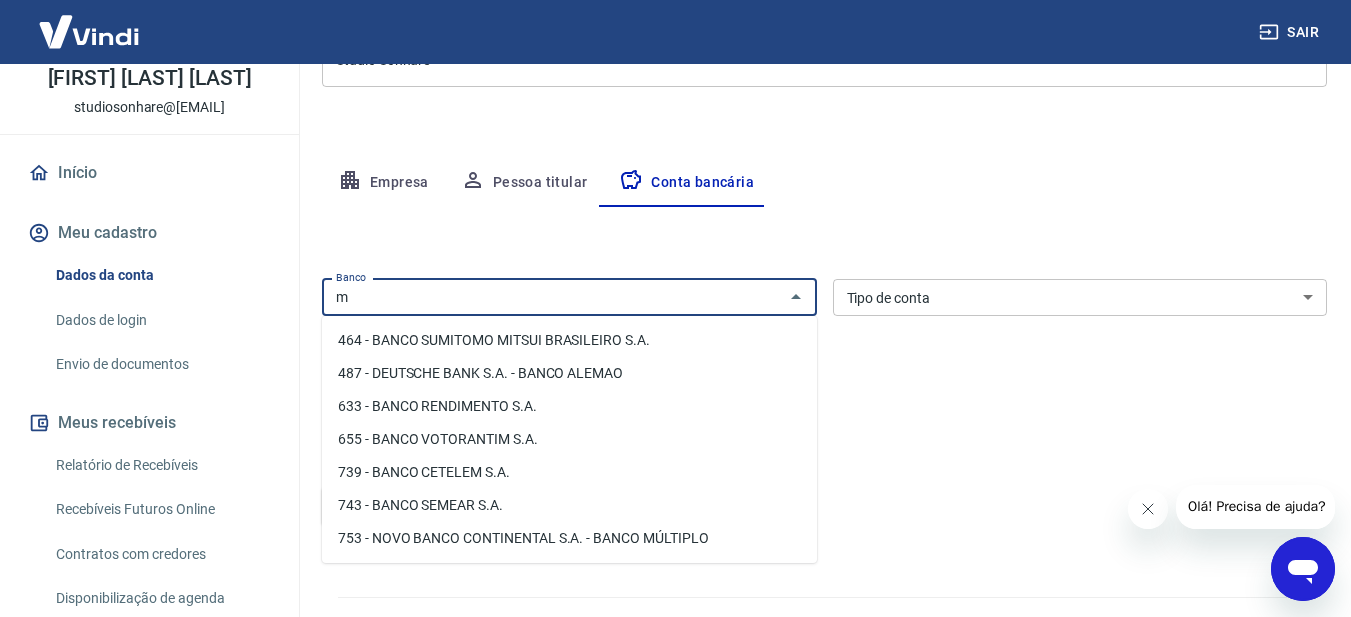scroll, scrollTop: 0, scrollLeft: 0, axis: both 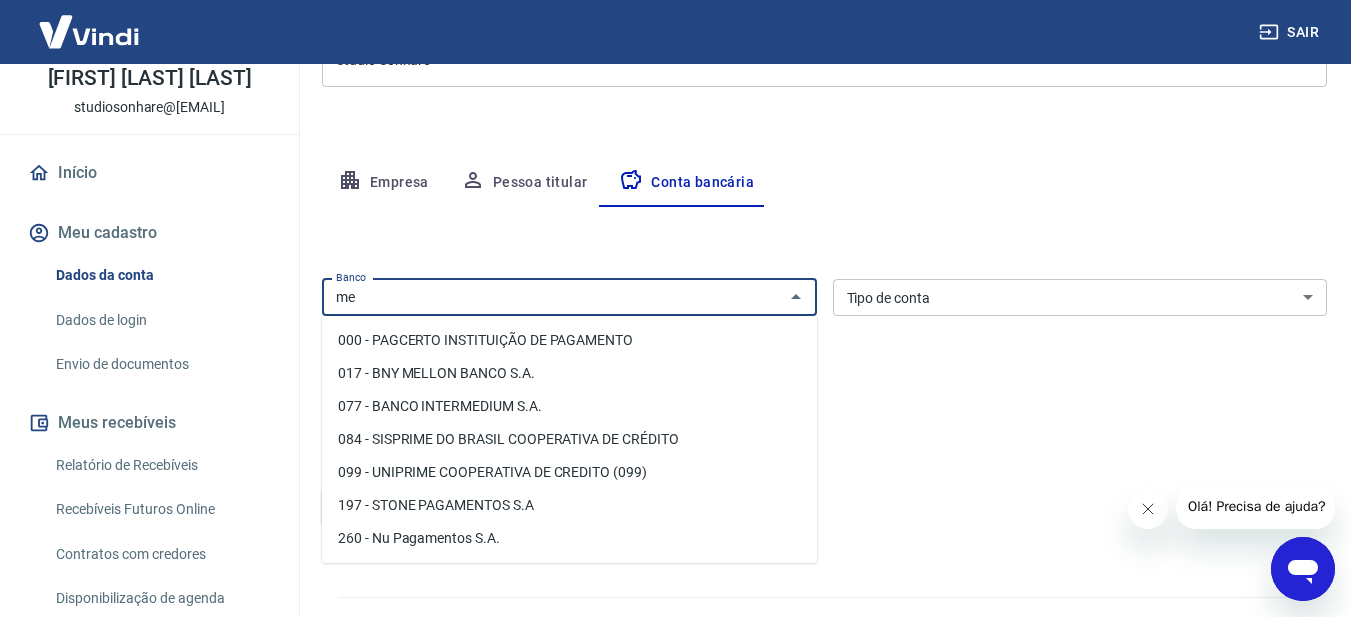 type on "m" 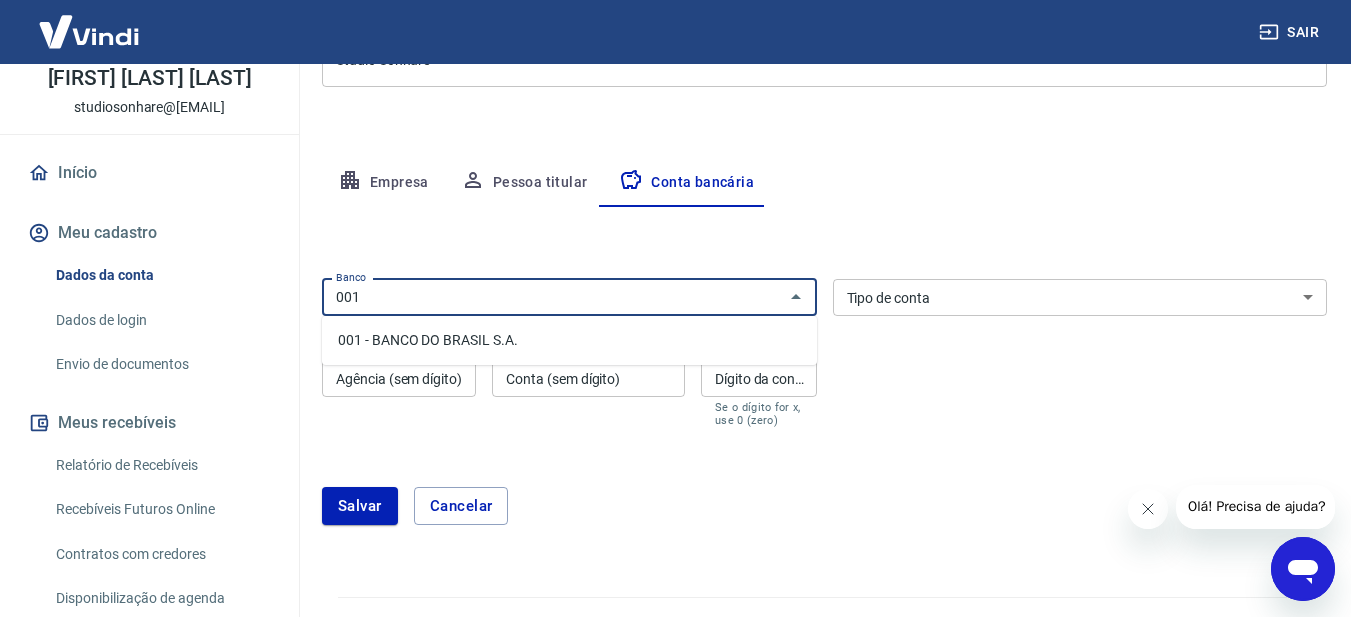 click on "001 - BANCO DO BRASIL S.A." at bounding box center (569, 340) 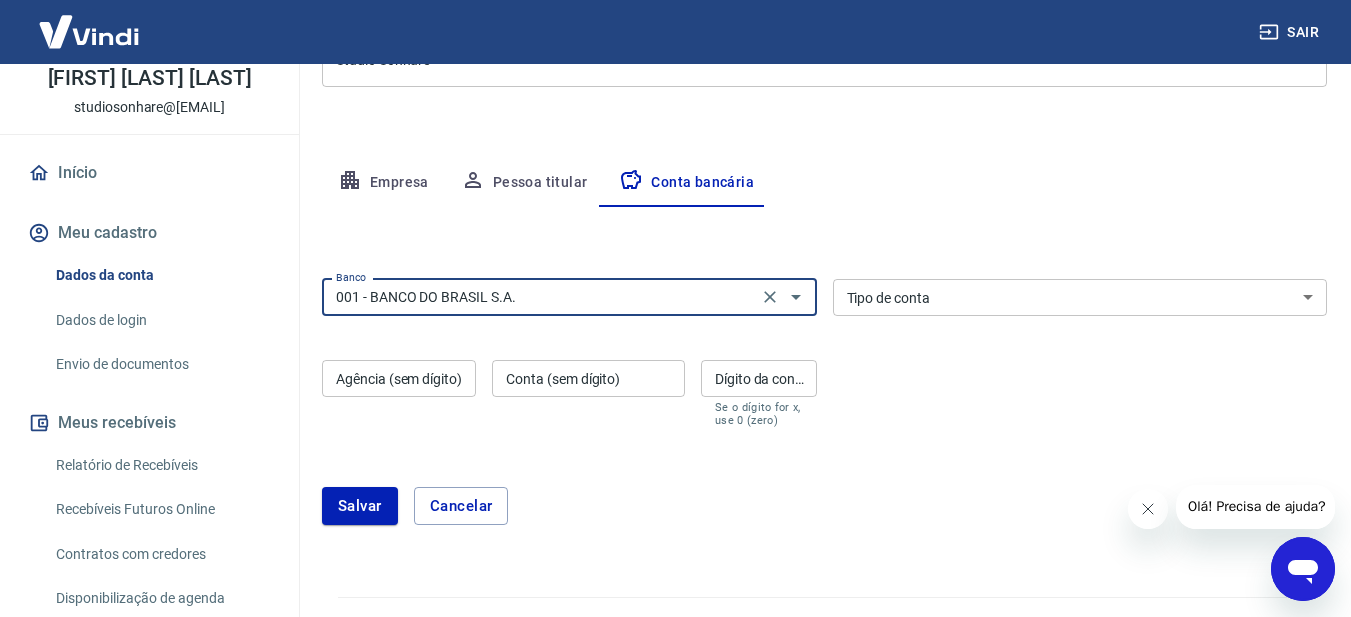 type on "001 - BANCO DO BRASIL S.A." 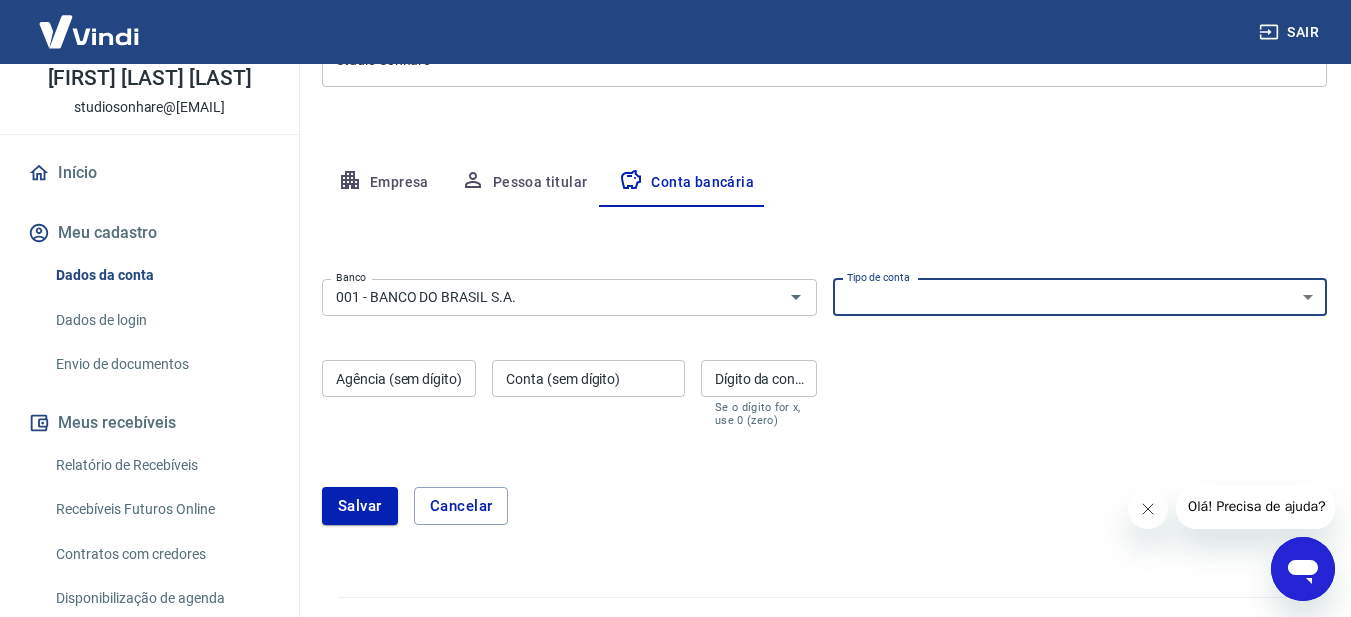 select on "3" 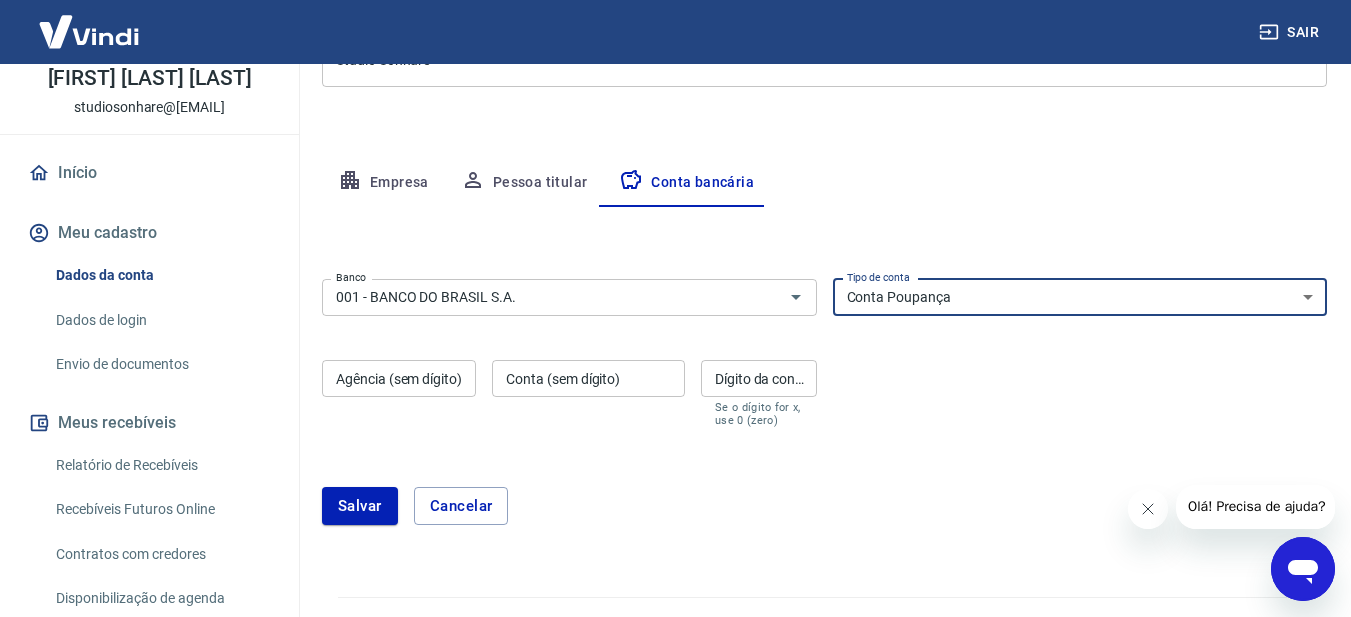 click on "Conta Corrente Conta Poupança" at bounding box center (1080, 297) 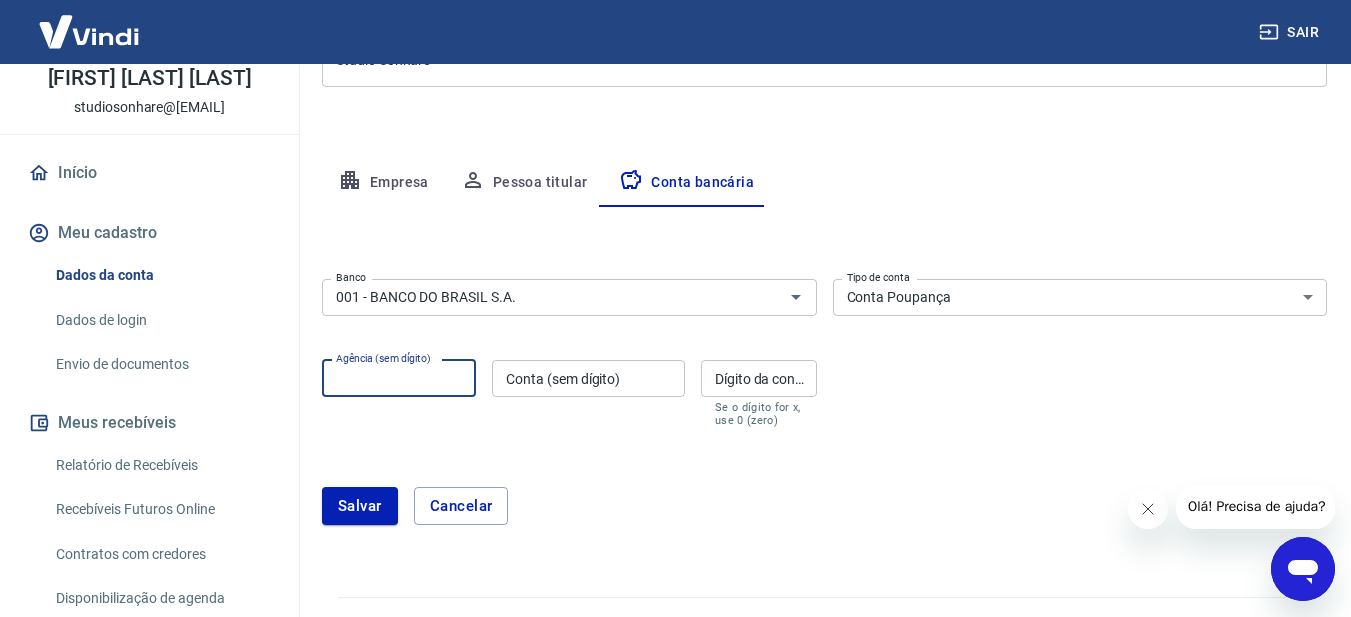 click on "Agência (sem dígito)" at bounding box center (399, 378) 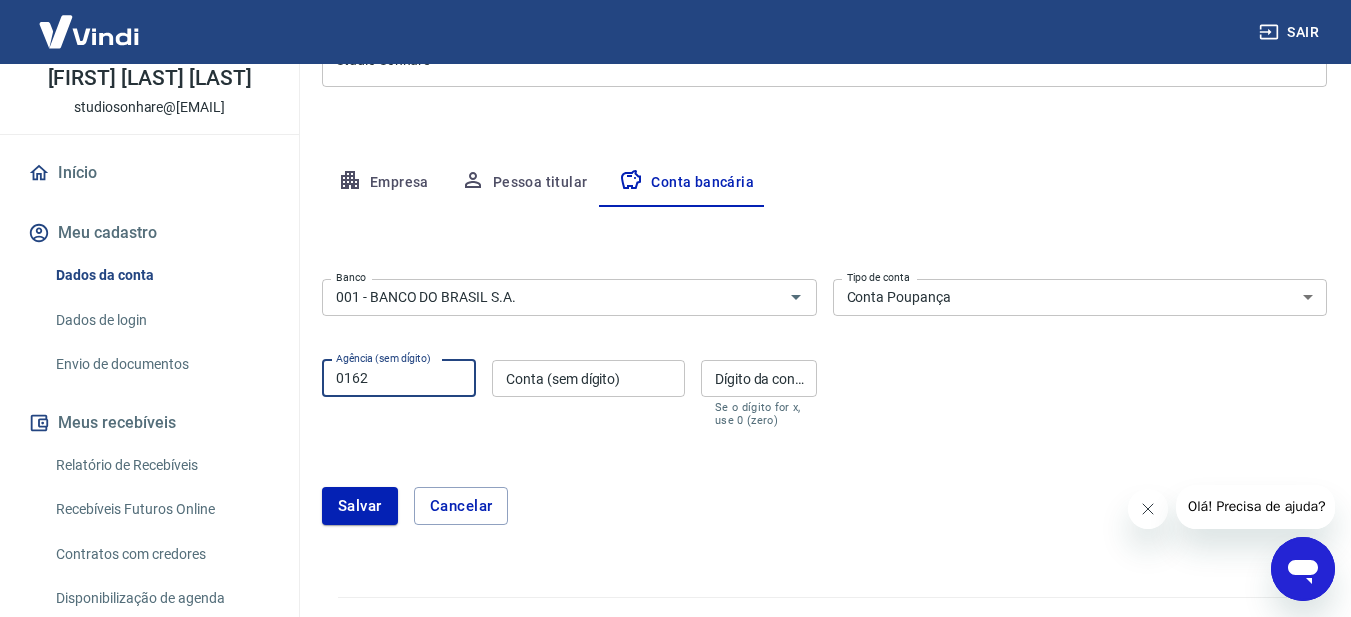 type on "0162" 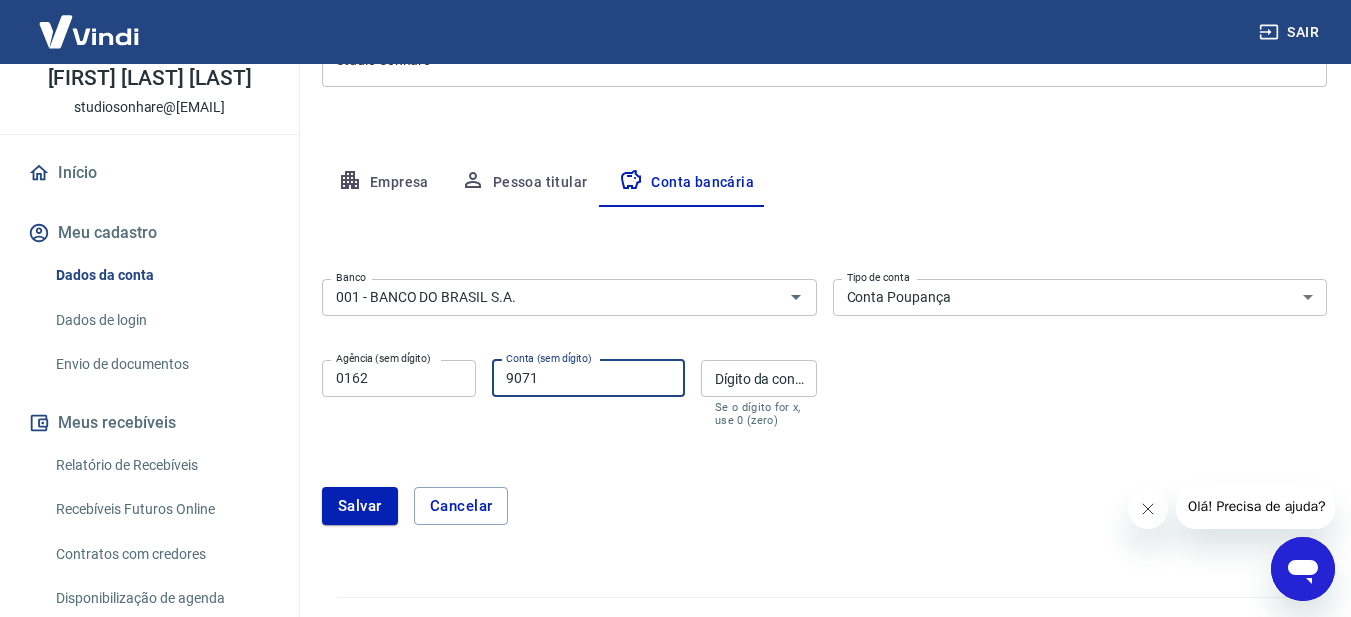 type on "9071" 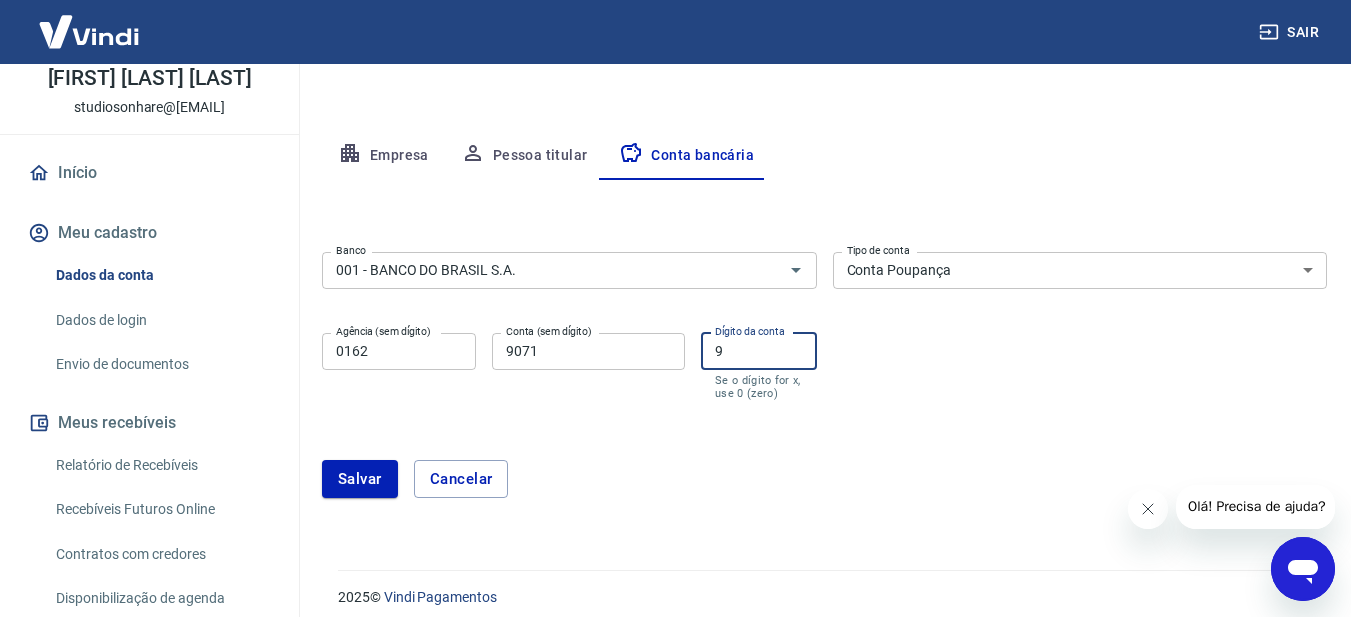 scroll, scrollTop: 342, scrollLeft: 0, axis: vertical 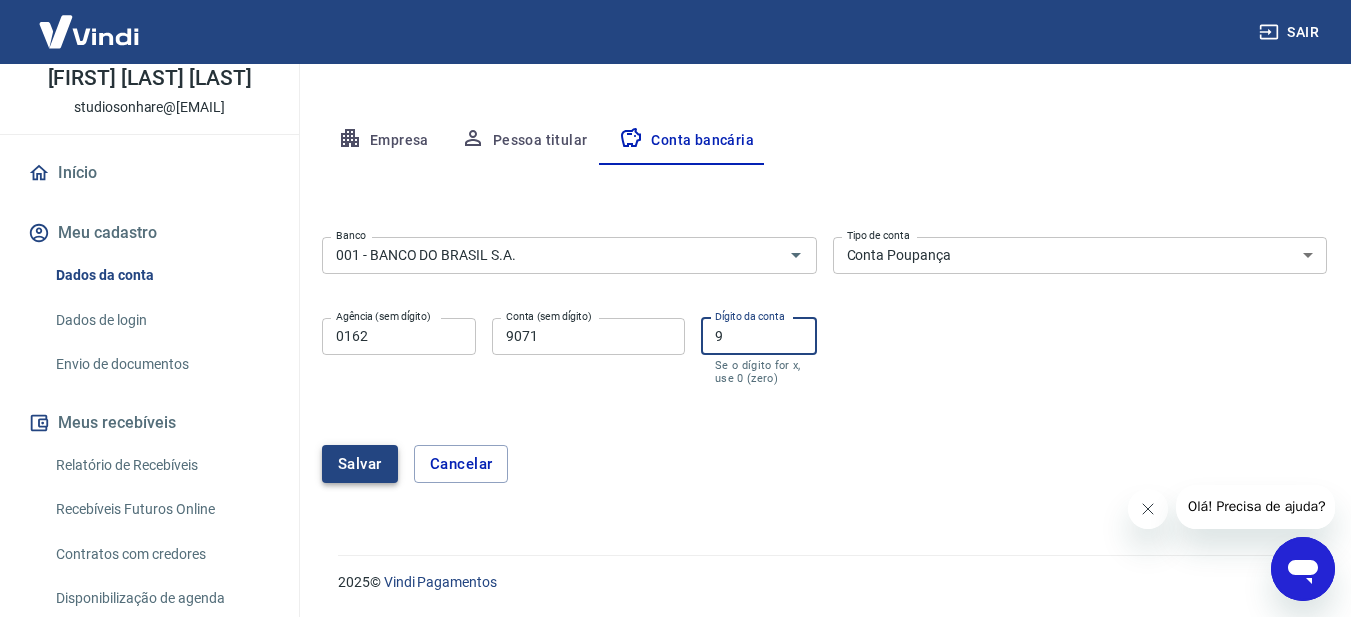 type on "9" 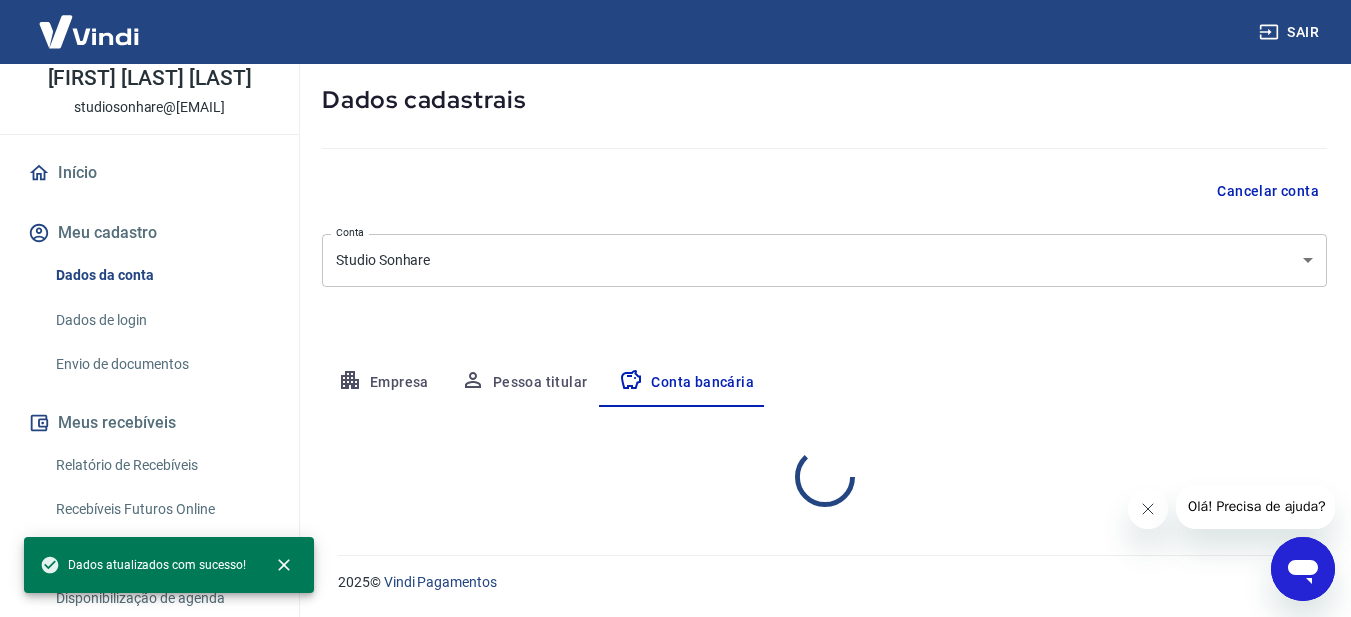 select on "3" 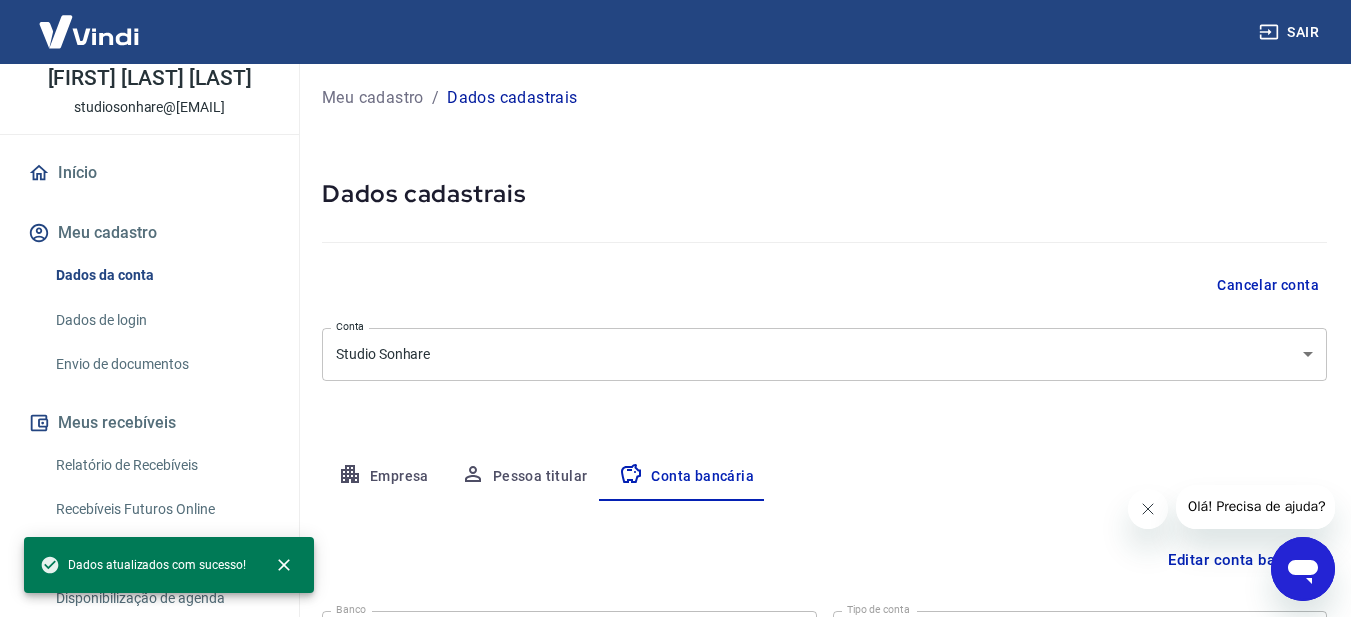 scroll, scrollTop: 0, scrollLeft: 0, axis: both 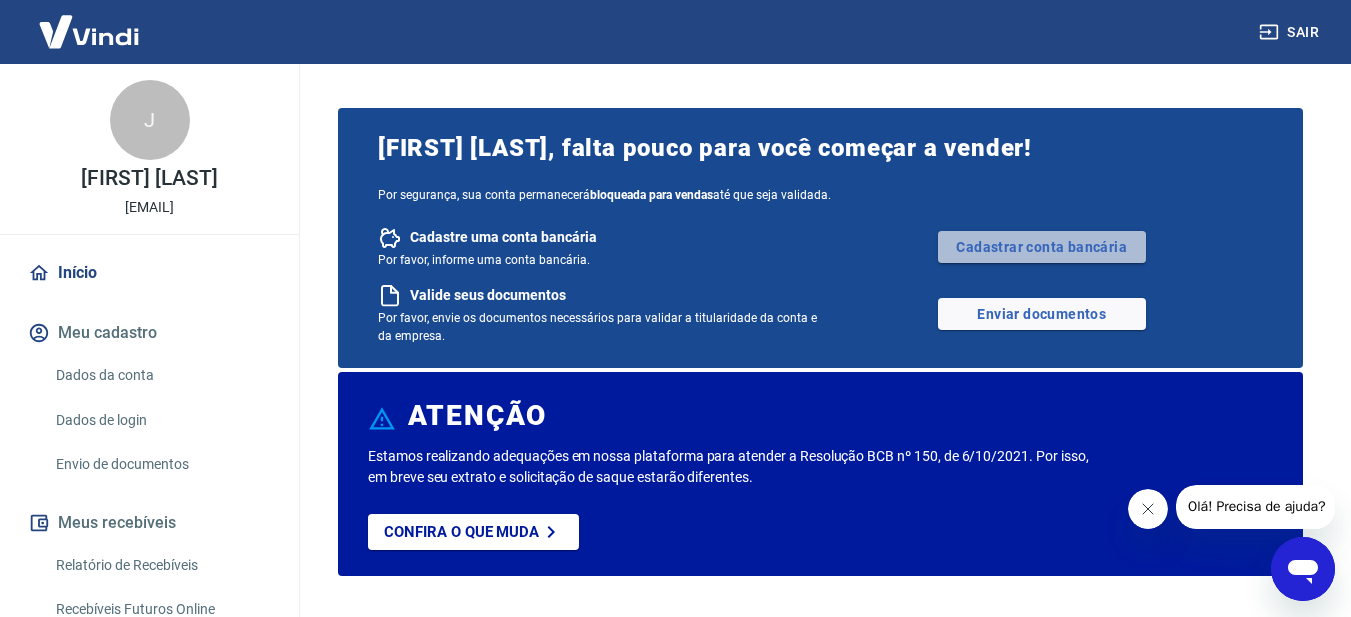 click on "Cadastrar conta bancária" at bounding box center [1042, 247] 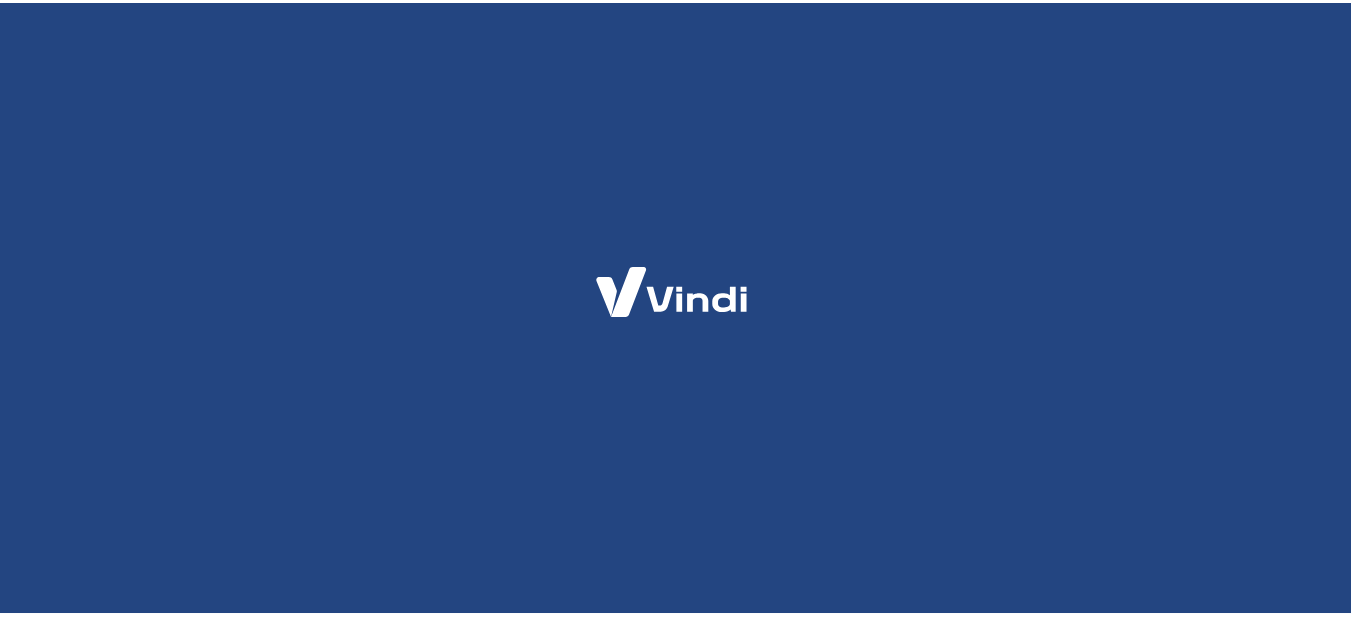 scroll, scrollTop: 0, scrollLeft: 0, axis: both 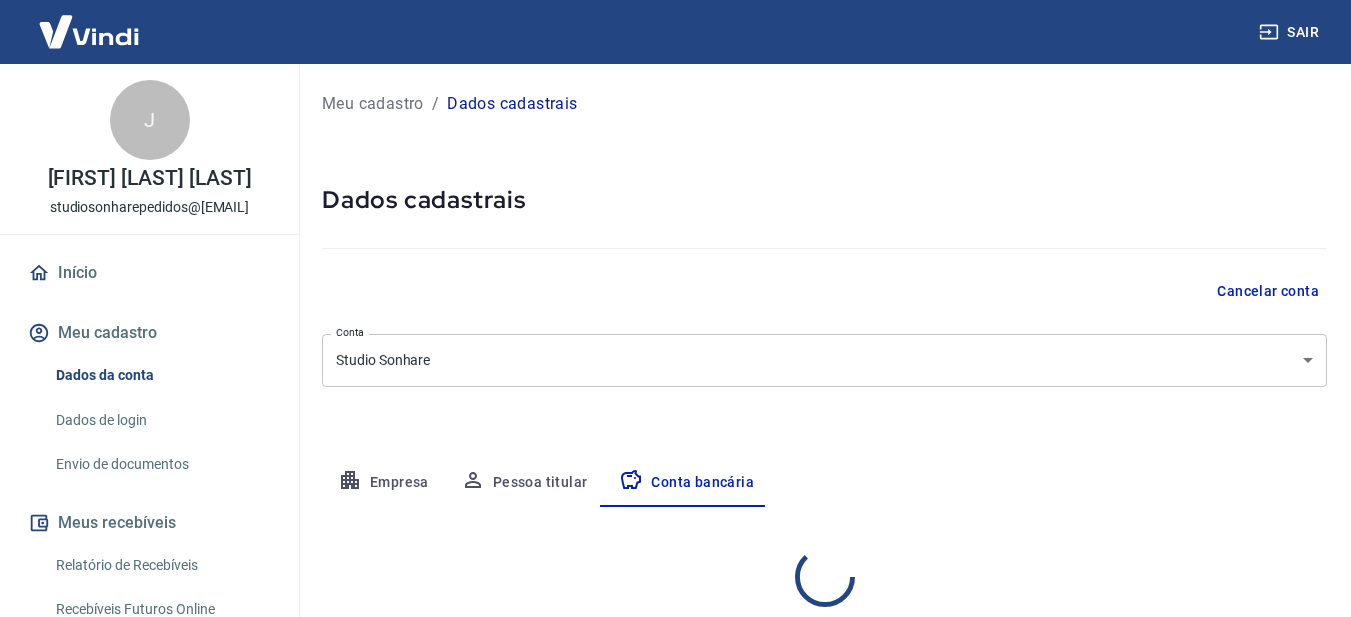 select on "3" 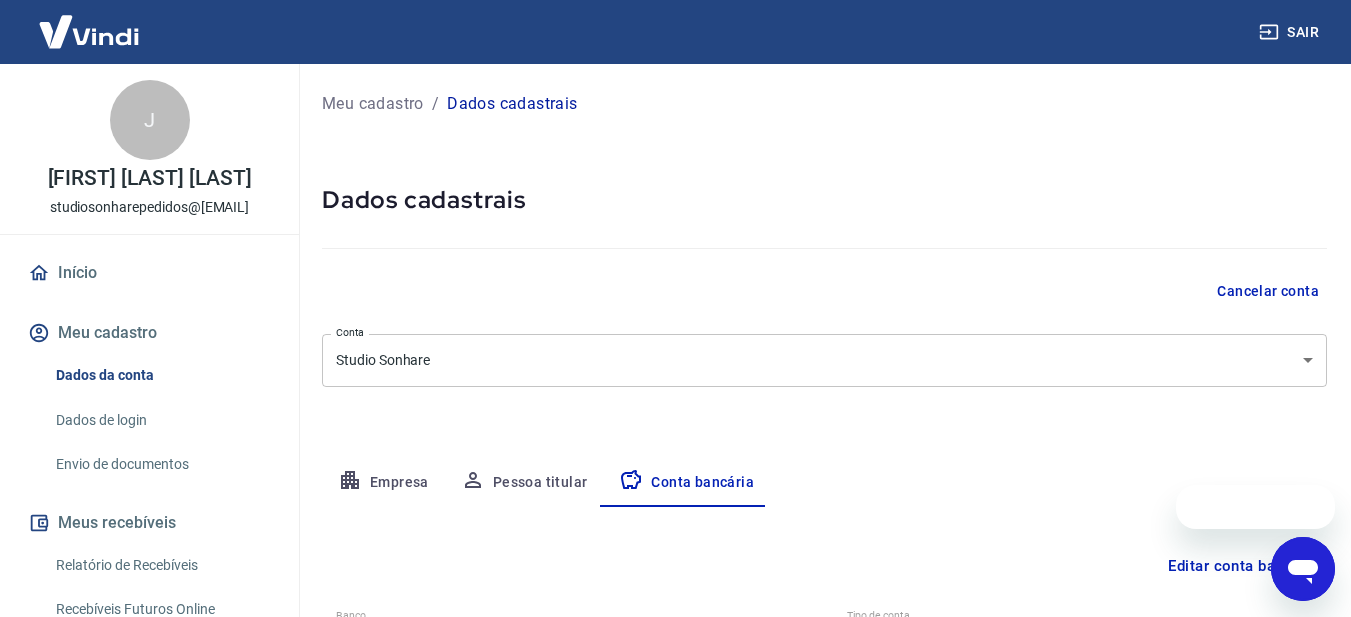 scroll, scrollTop: 0, scrollLeft: 0, axis: both 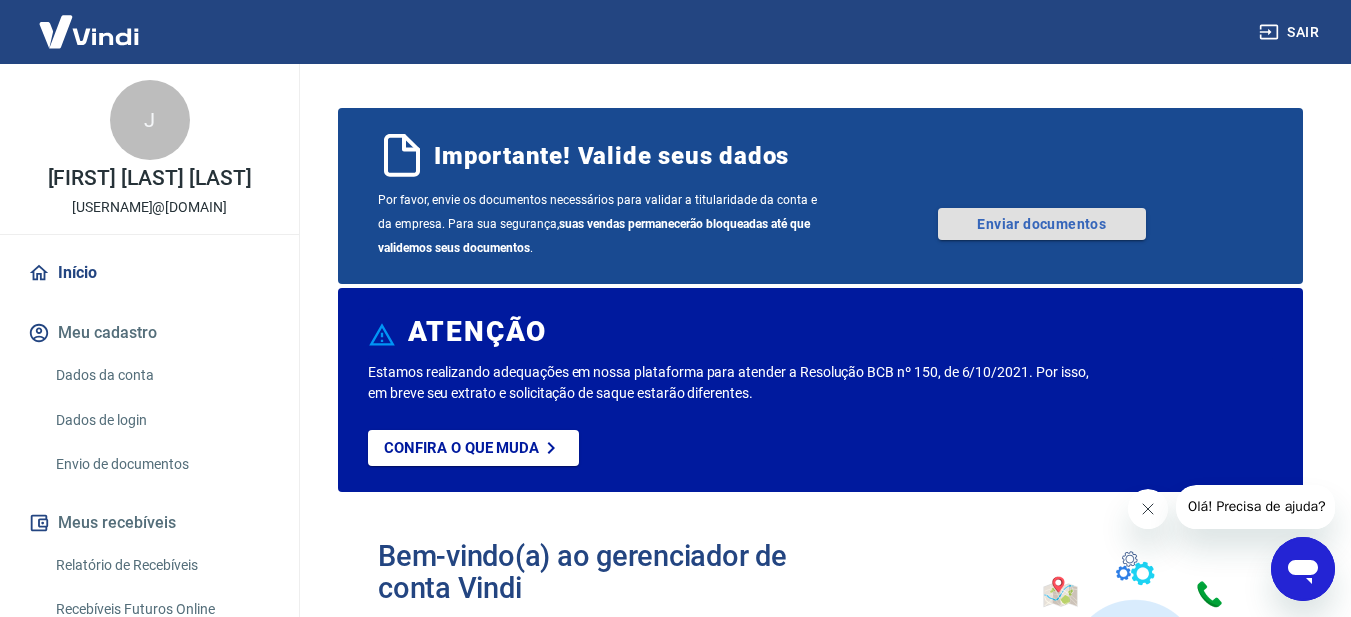 click on "Enviar documentos" at bounding box center [1042, 224] 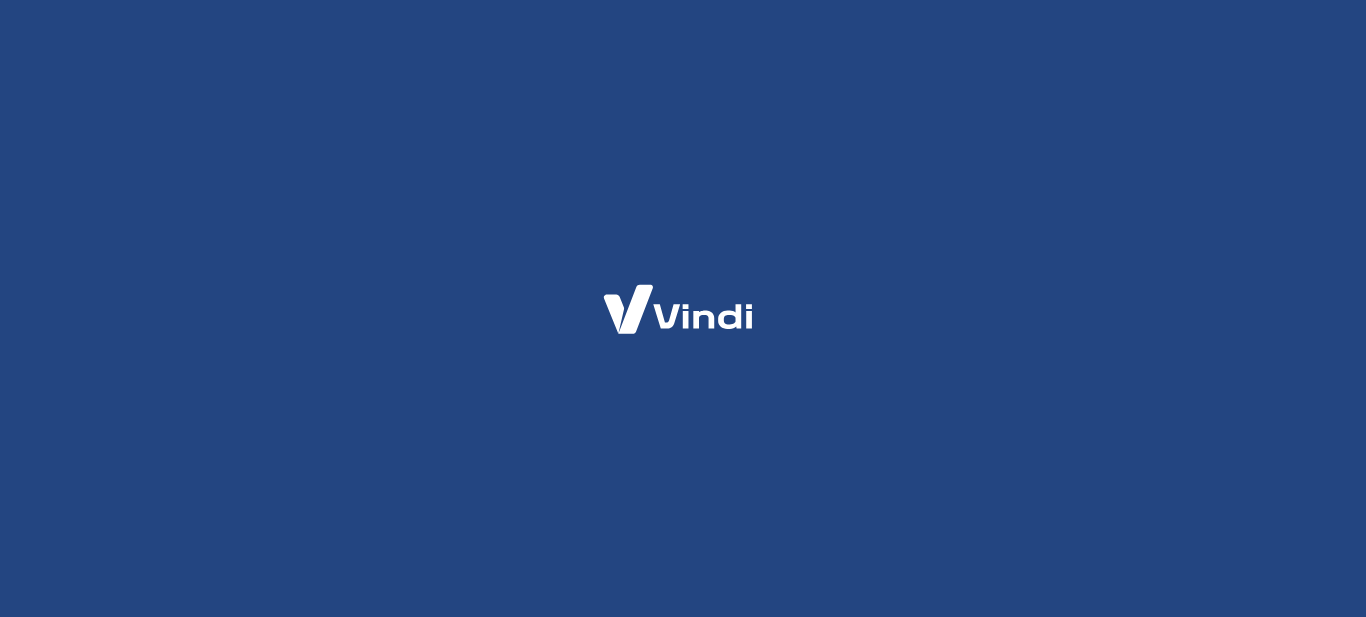 scroll, scrollTop: 0, scrollLeft: 0, axis: both 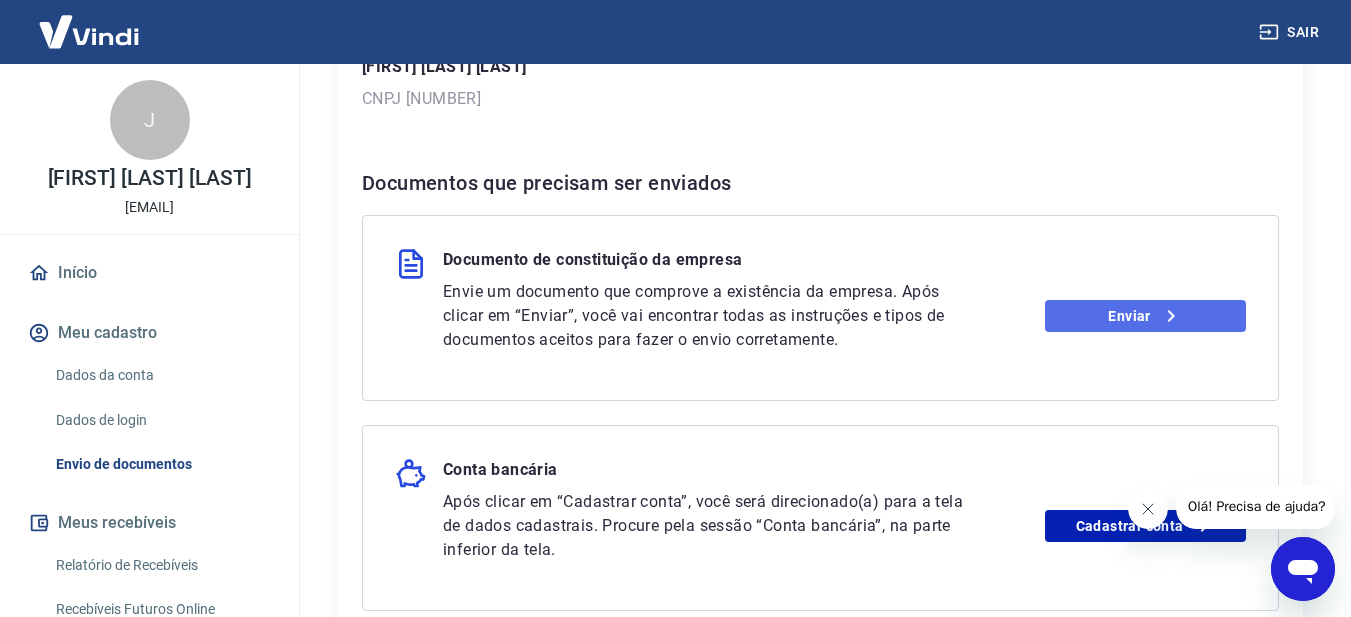 click 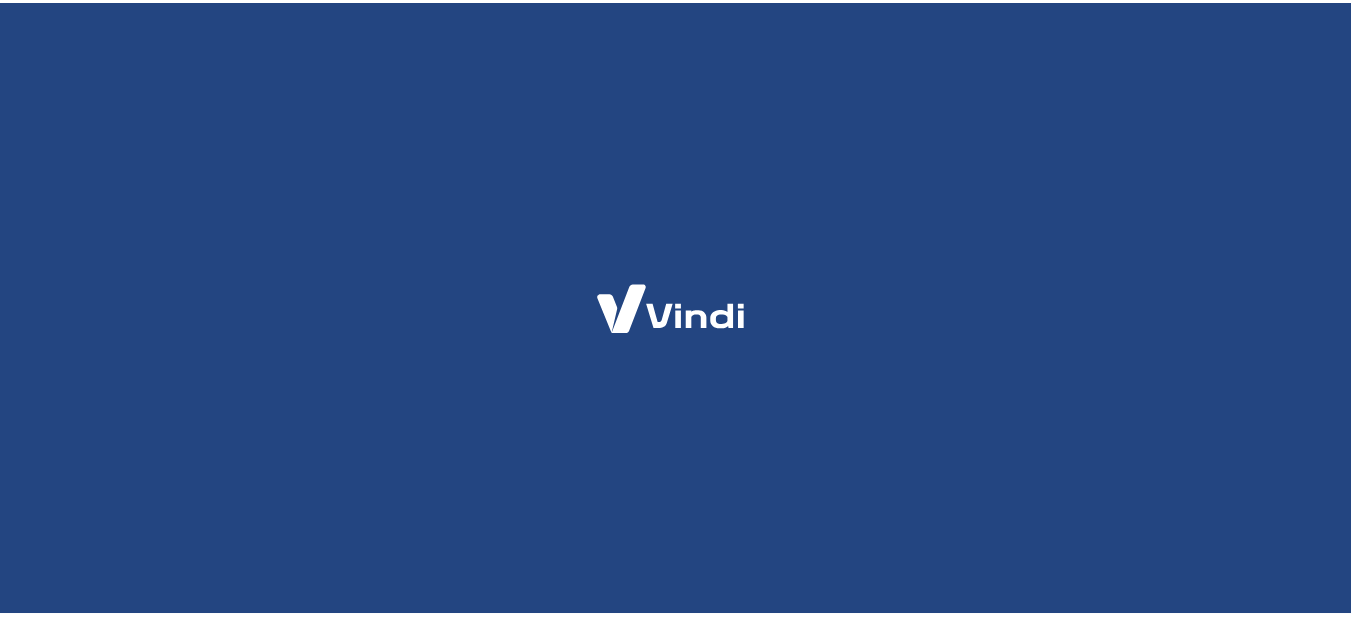 scroll, scrollTop: 0, scrollLeft: 0, axis: both 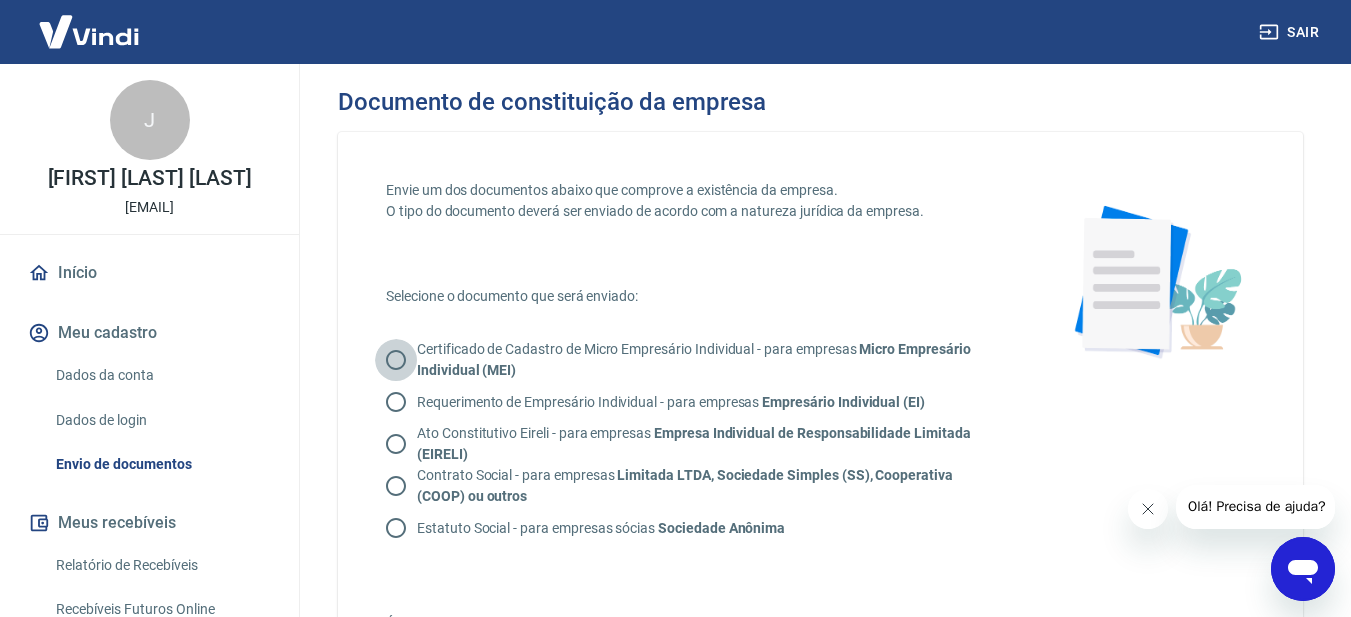 click on "Certificado de Cadastro de Micro Empresário Individual - para empresas   Micro Empresário Individual (MEI)" at bounding box center [396, 360] 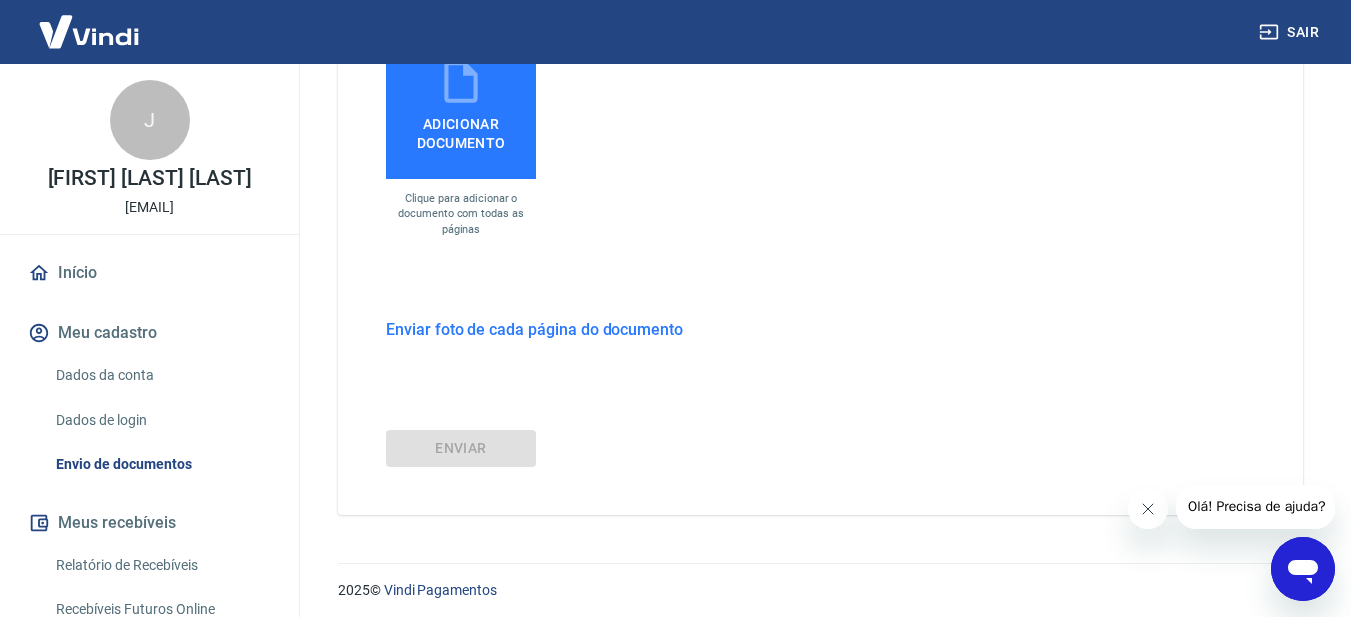 scroll, scrollTop: 737, scrollLeft: 0, axis: vertical 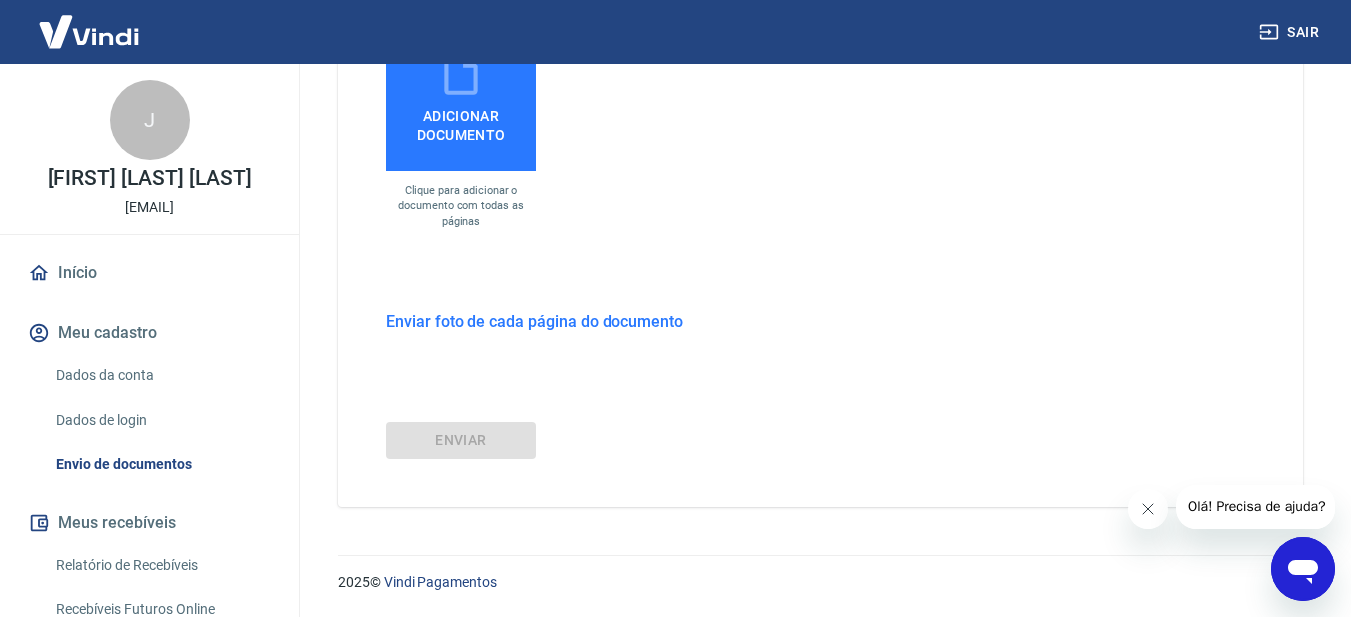 click on "Adicionar documento" at bounding box center (461, 121) 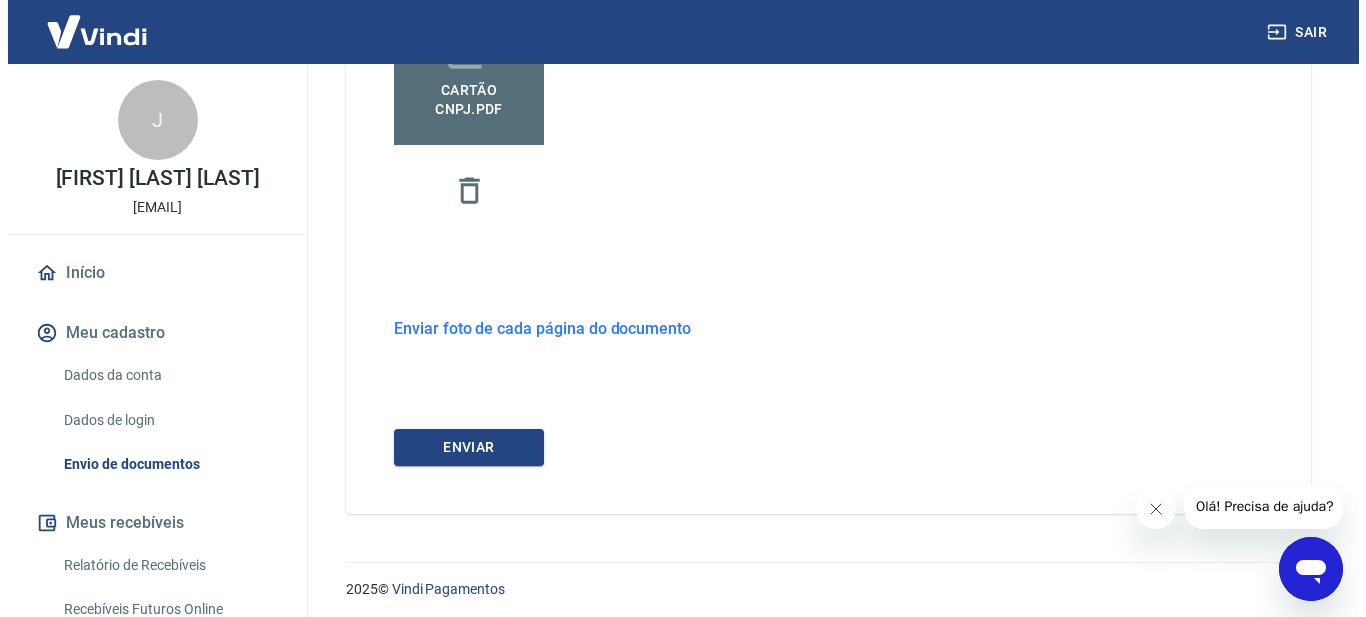 scroll, scrollTop: 770, scrollLeft: 0, axis: vertical 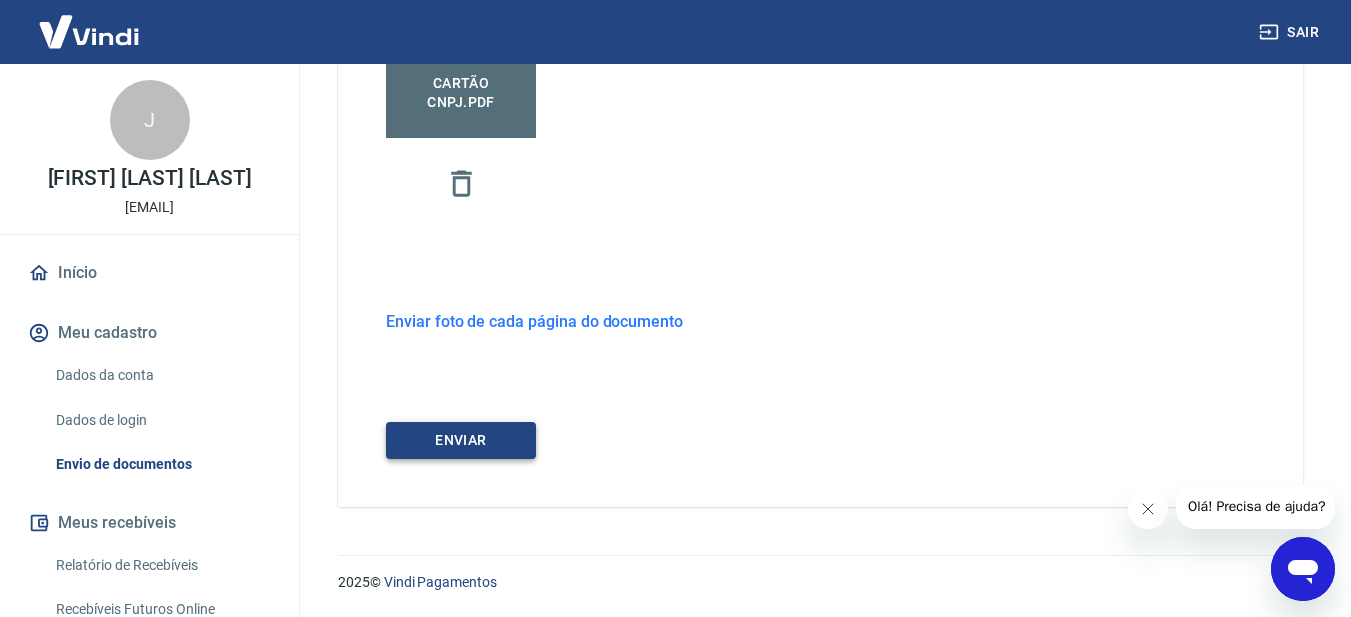 click on "ENVIAR" at bounding box center (461, 440) 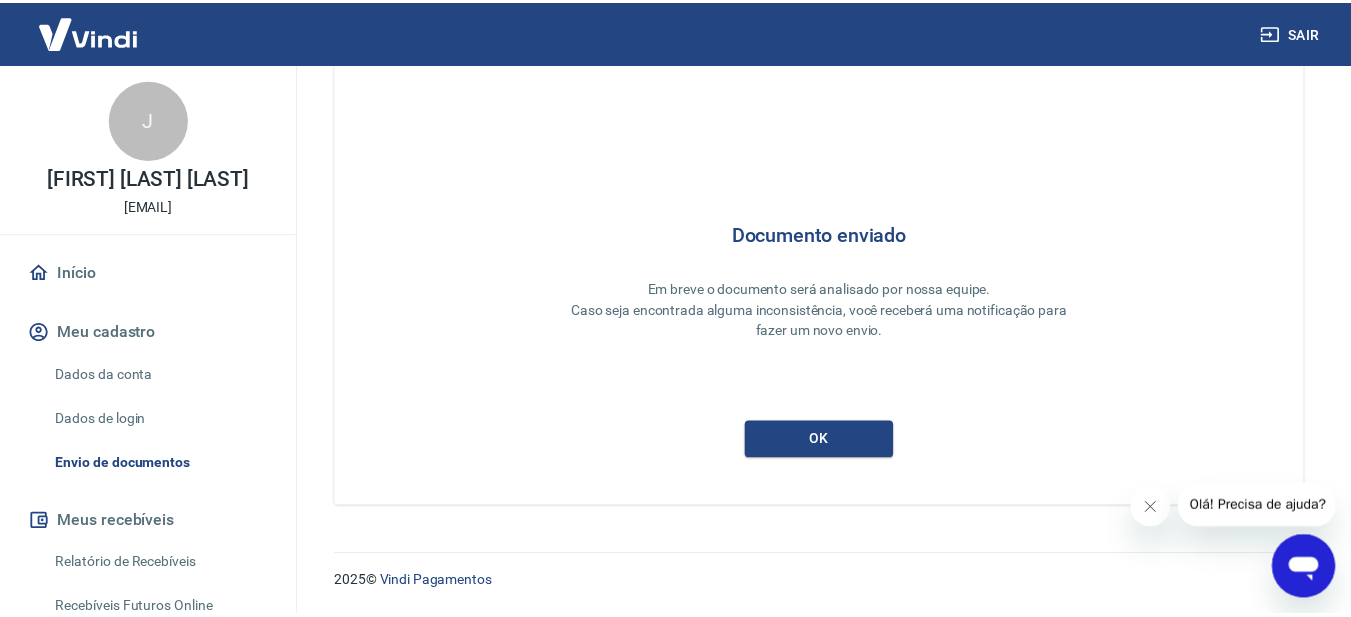 scroll, scrollTop: 77, scrollLeft: 0, axis: vertical 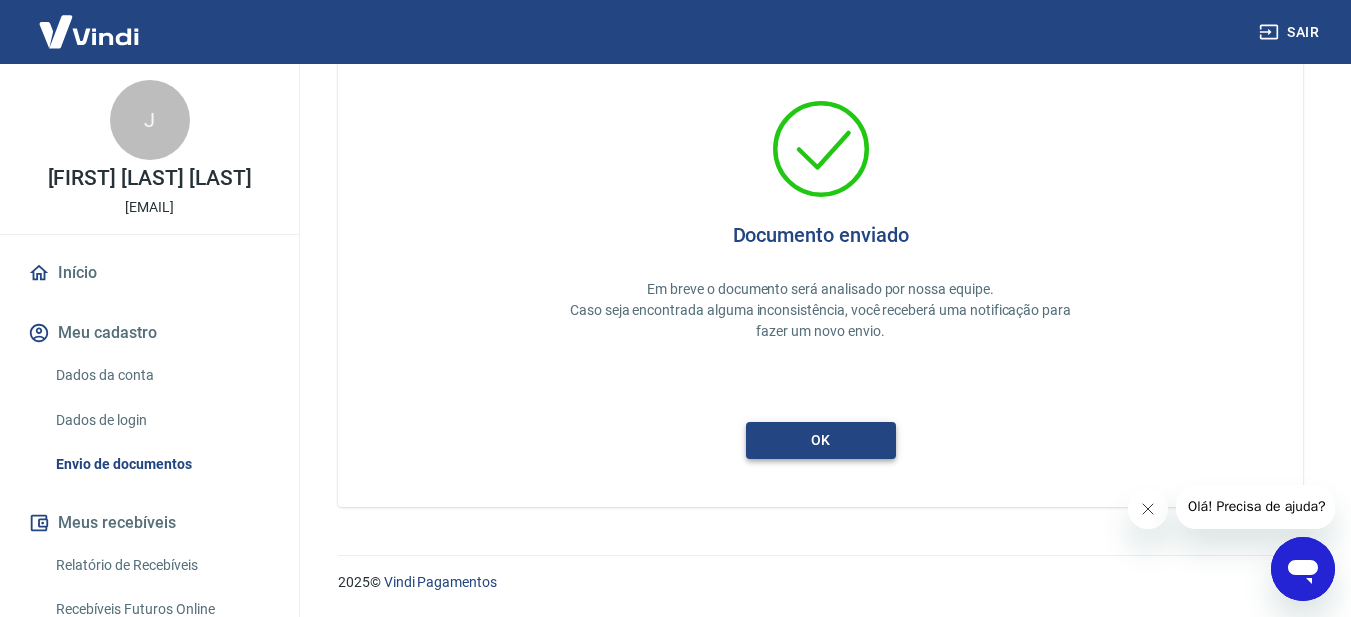 click on "ok" at bounding box center (821, 440) 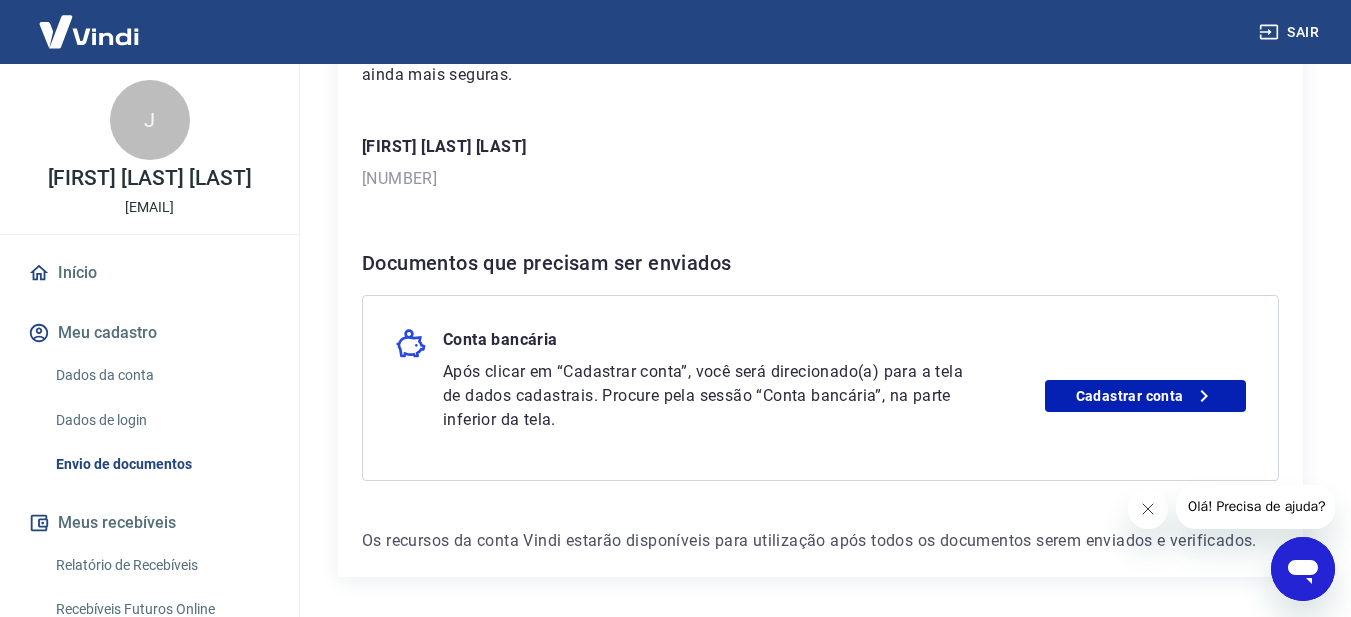 scroll, scrollTop: 300, scrollLeft: 0, axis: vertical 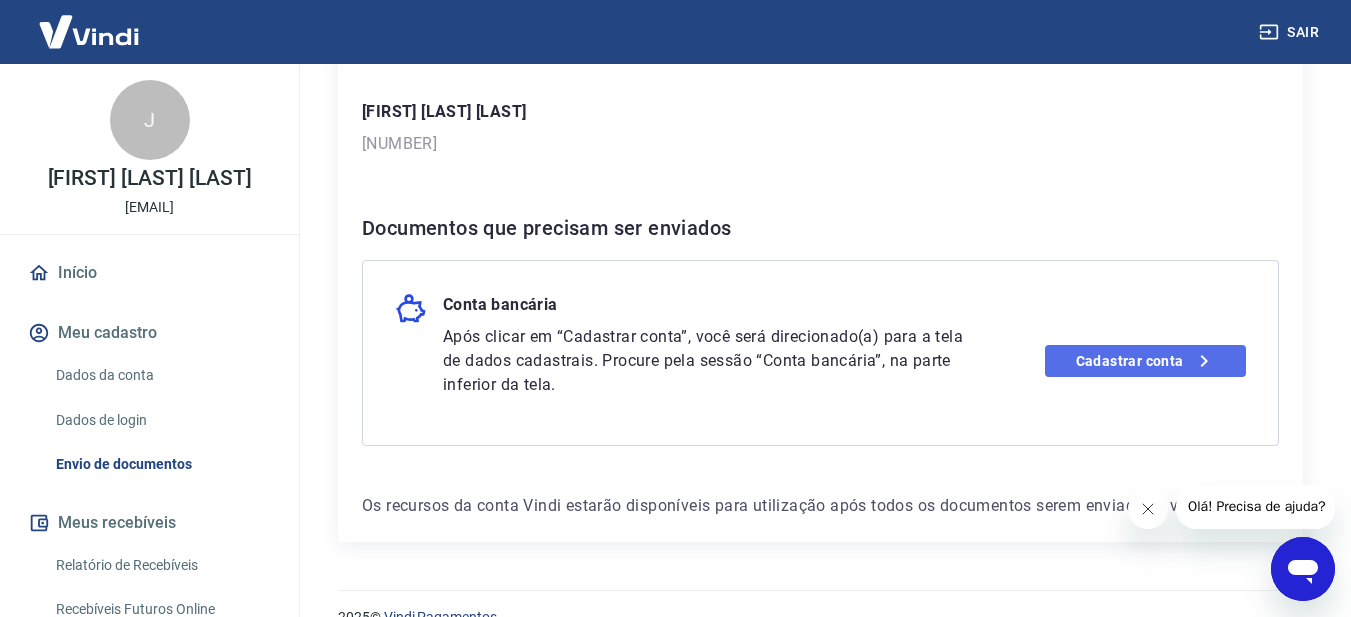 click on "Cadastrar conta" at bounding box center (1145, 361) 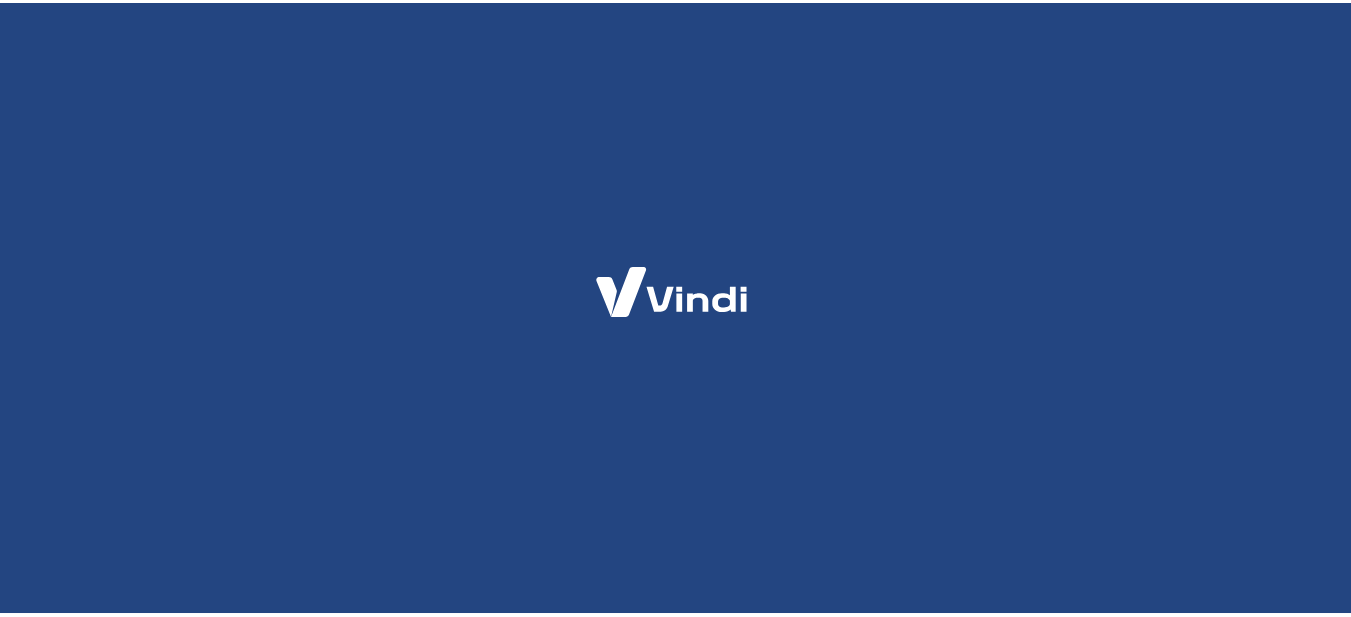 scroll, scrollTop: 0, scrollLeft: 0, axis: both 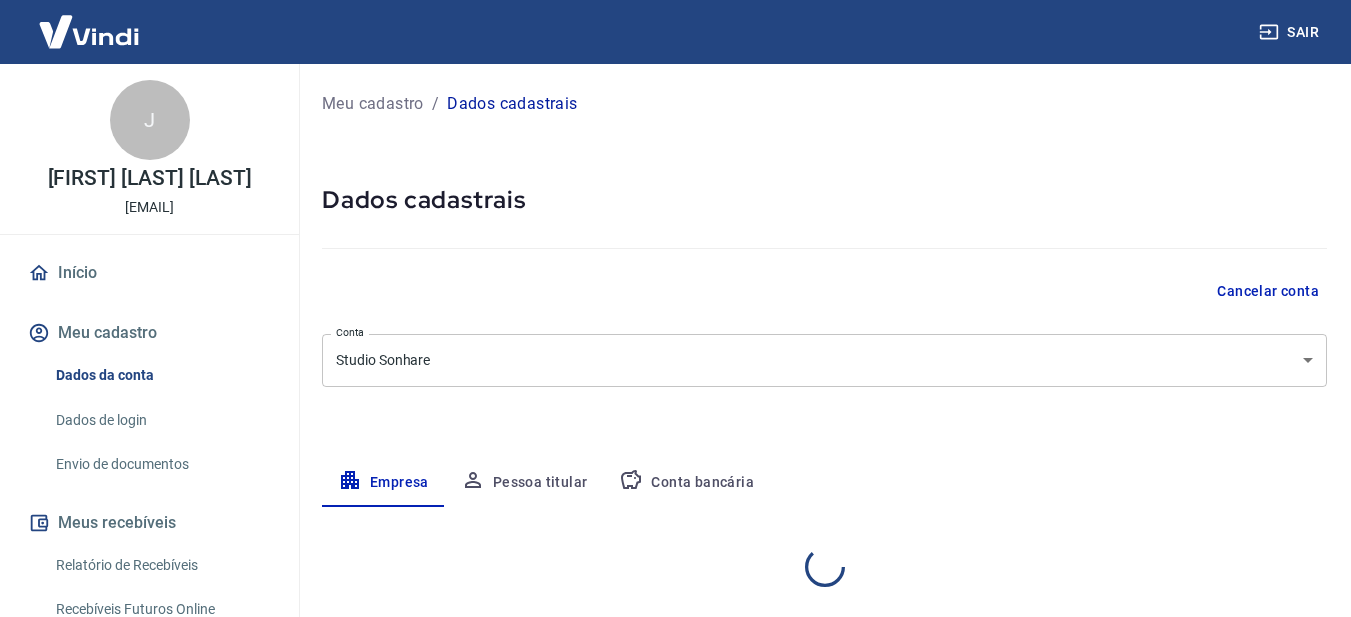 select on "MG" 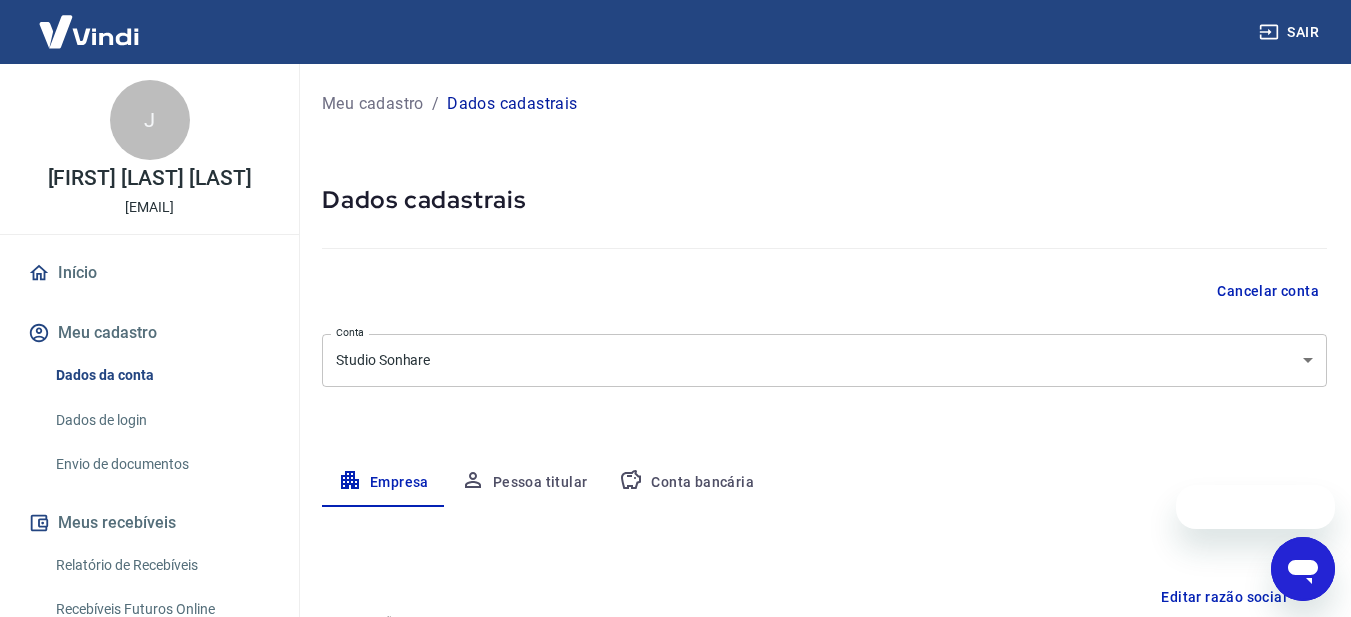 scroll, scrollTop: 0, scrollLeft: 0, axis: both 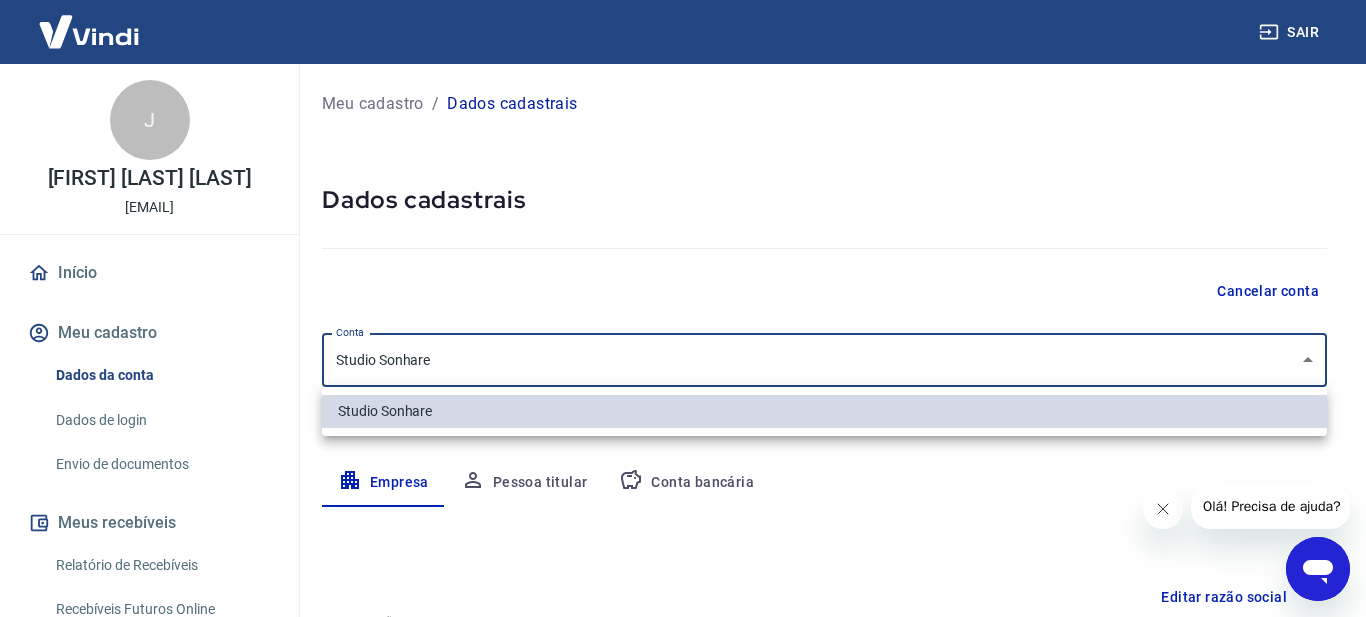 click on "Sair J Juliana Chitarra Bassi studiosonharepedidos@gmail.com Início Meu cadastro Dados da conta Dados de login Envio de documentos Meus recebíveis Relatório de Recebíveis Recebíveis Futuros Online Contratos com credores Disponibilização de agenda Segurança Fale conosco Meu cadastro / Dados cadastrais Dados cadastrais Cancelar conta Conta Studio Sonhare [object Object] Conta Empresa Pessoa titular Conta bancária Editar razão social Razão social Studio Sonhare Razão social CNPJ 41.124.247/0001-05 CNPJ Endereço da empresa Editar endereço CEP 36325-000 CEP Rua Rua São Geraldo Rua Número 136 Número Complemento Complemento Bairro Águas Santas Bairro Cidade Tiradentes Cidade Estado Acre Alagoas Amapá Amazonas Bahia Ceará Distrito Federal Espírito Santo Goiás Maranhão Mato Grosso Mato Grosso do Sul Minas Gerais Pará Paraíba Paraná Pernambuco Piauí Rio de Janeiro Rio Grande do Norte Rio Grande do Sul Rondônia Roraima Santa Catarina São Paulo Sergipe Tocantins Estado Dados da empresa 2025" at bounding box center (683, 308) 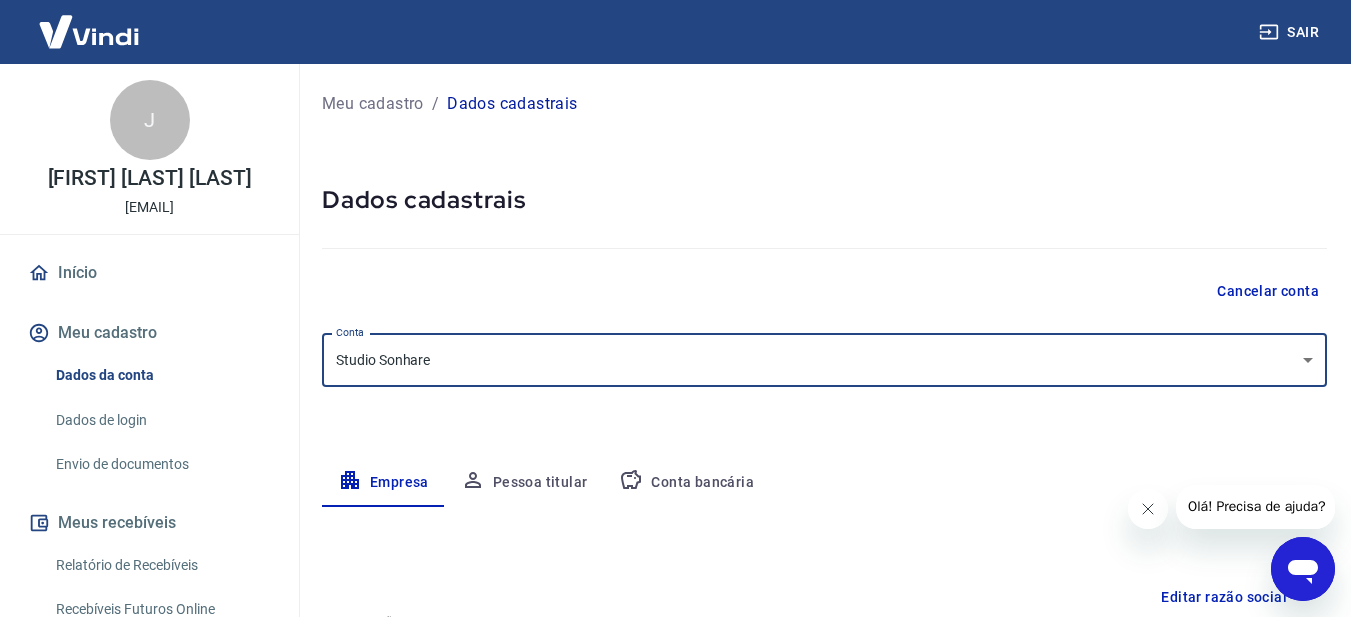 click on "Conta bancária" at bounding box center (686, 483) 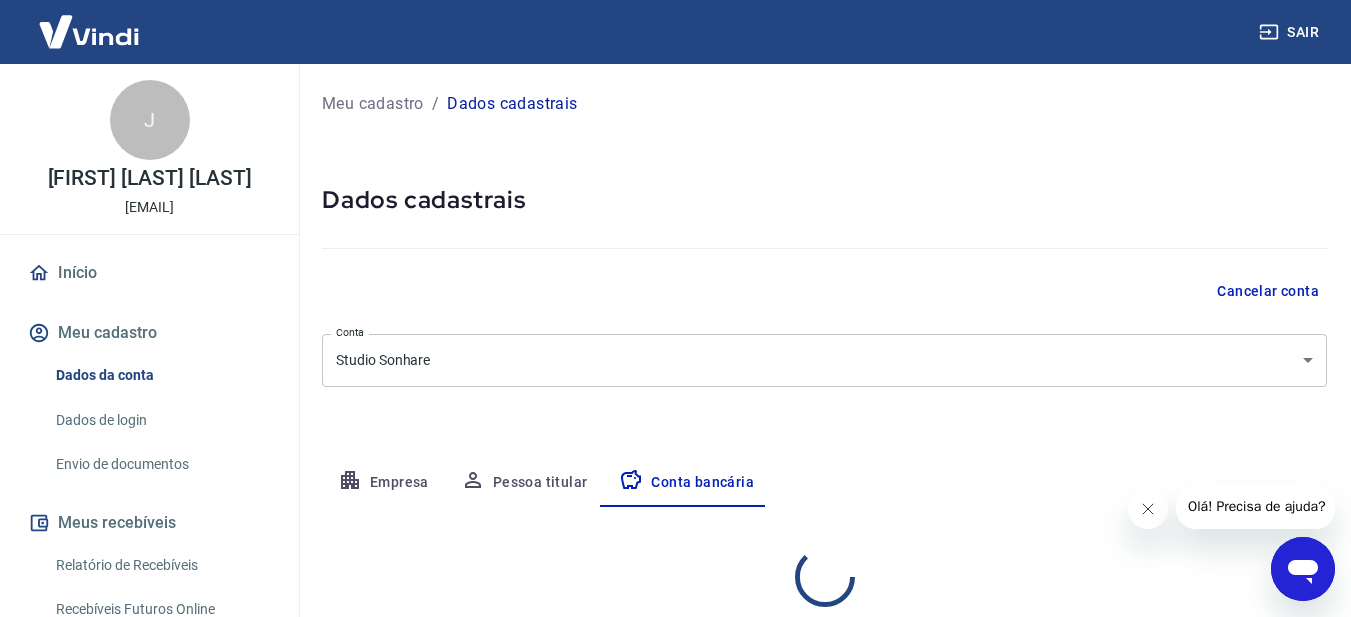 select on "3" 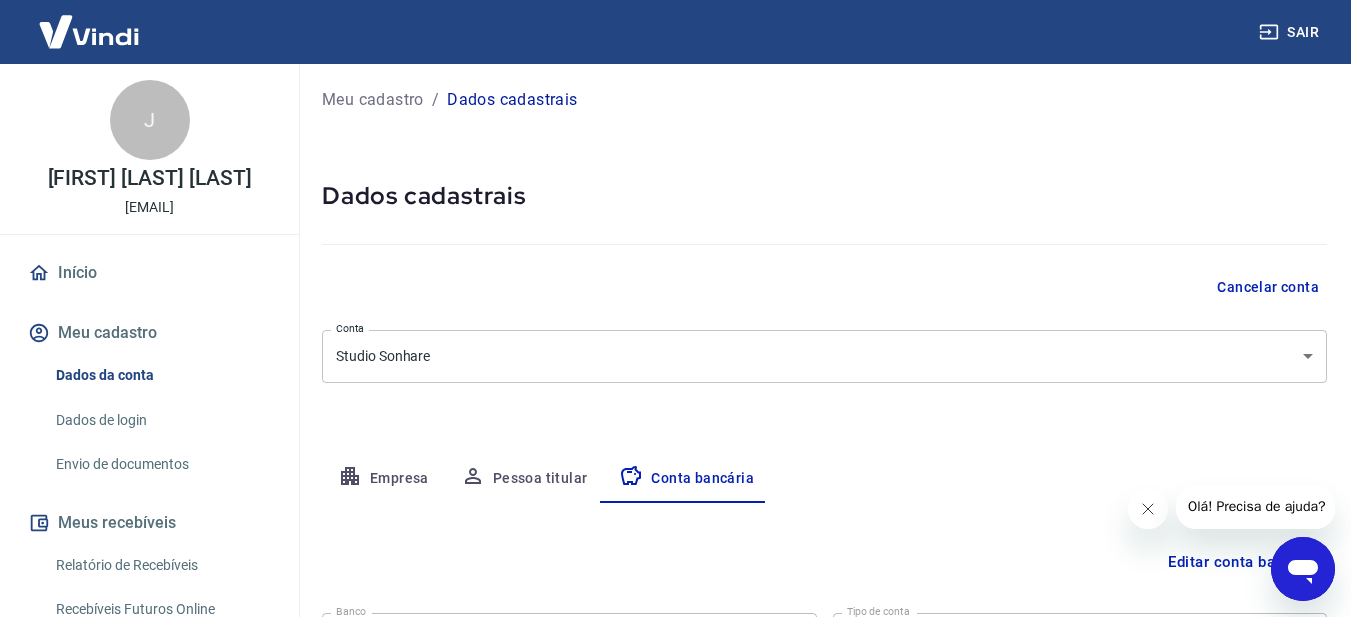 scroll, scrollTop: 0, scrollLeft: 0, axis: both 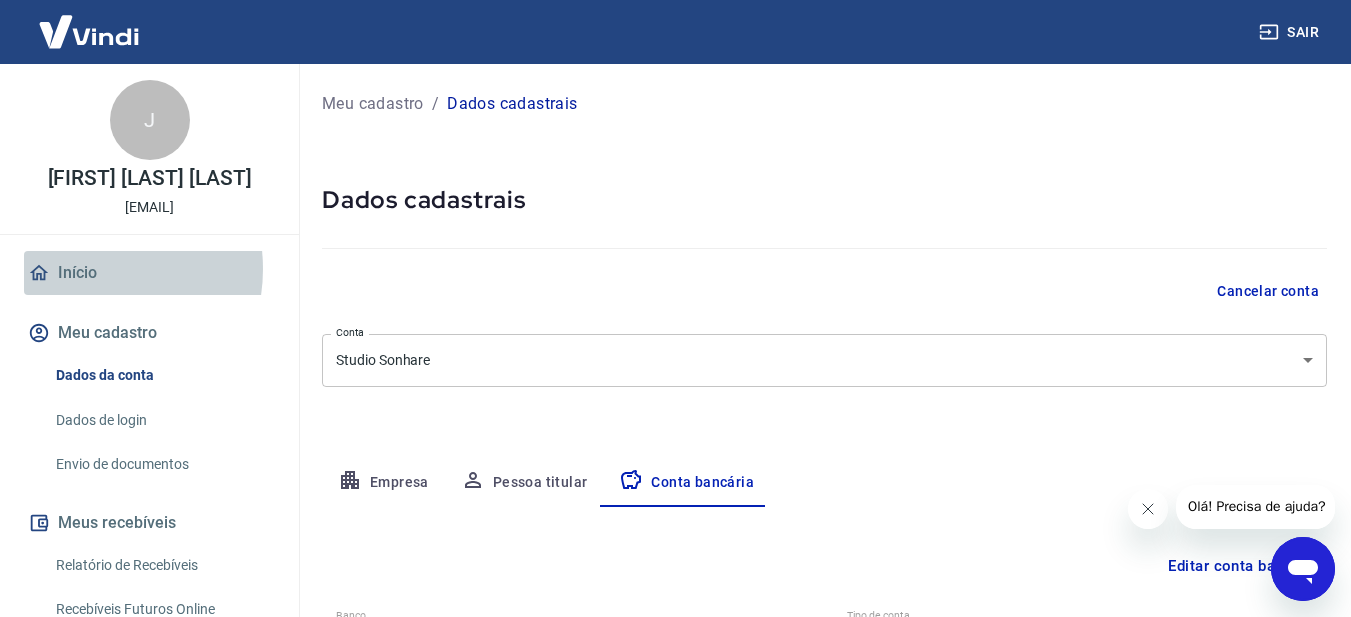 click on "Início" at bounding box center [149, 273] 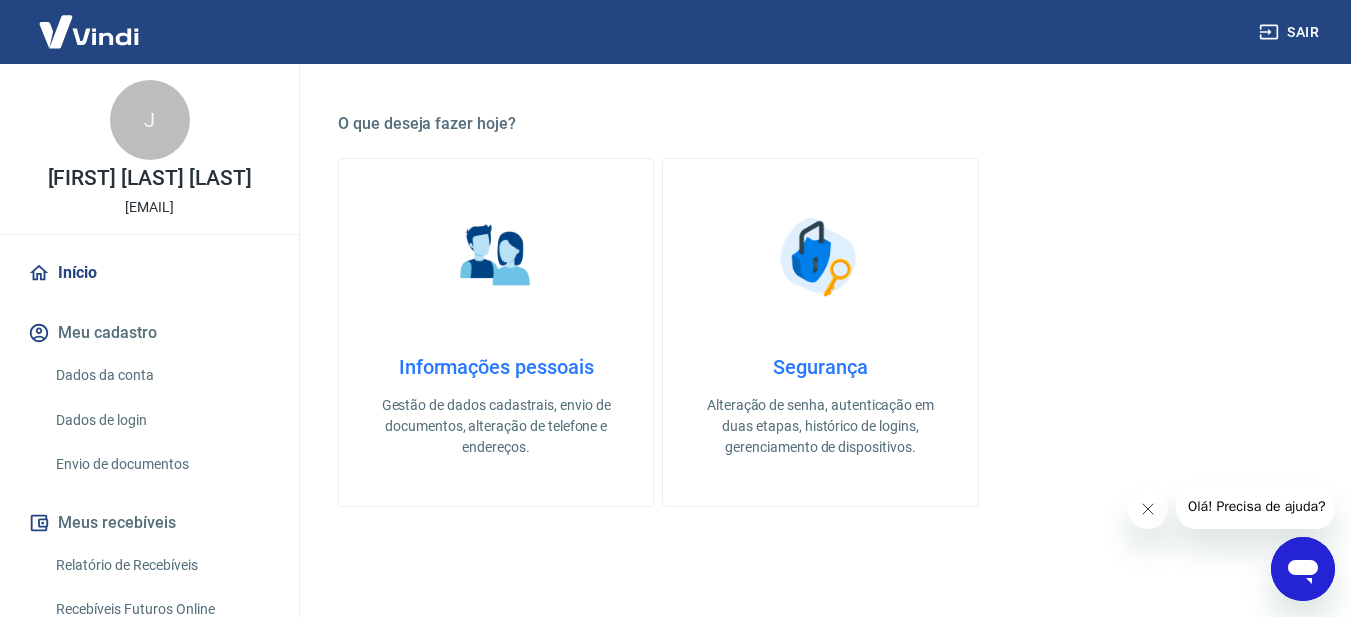 scroll, scrollTop: 531, scrollLeft: 0, axis: vertical 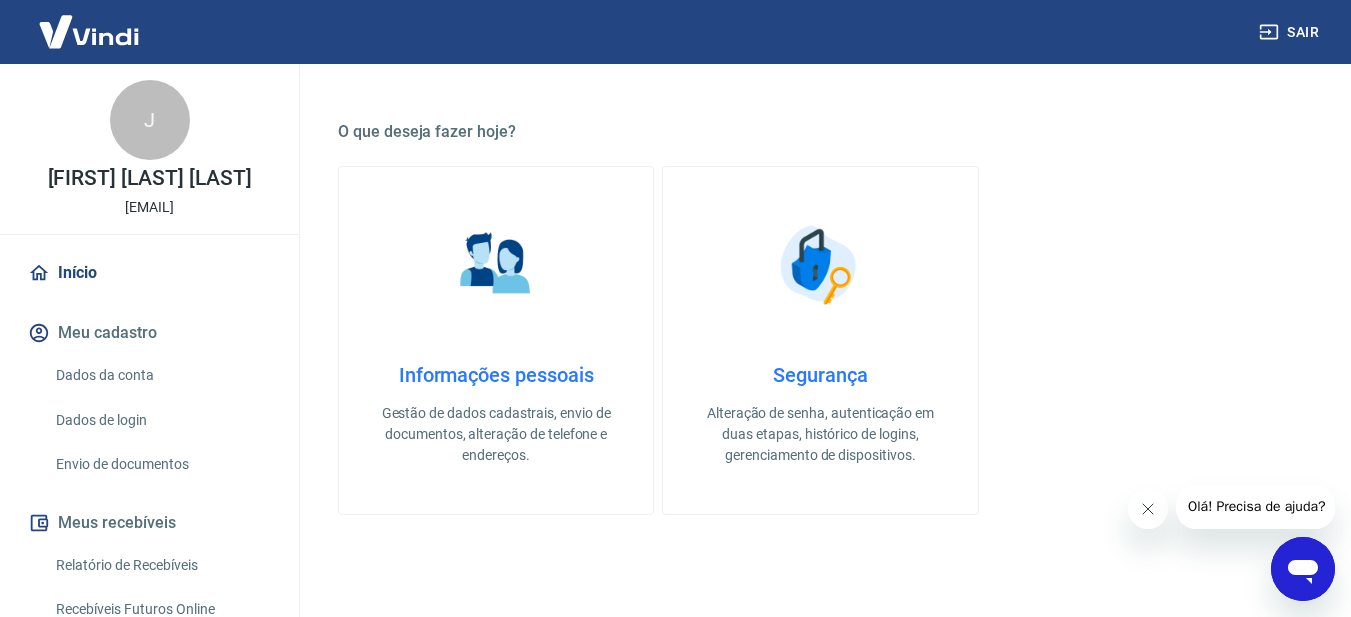 click on "Dados da conta" at bounding box center [161, 375] 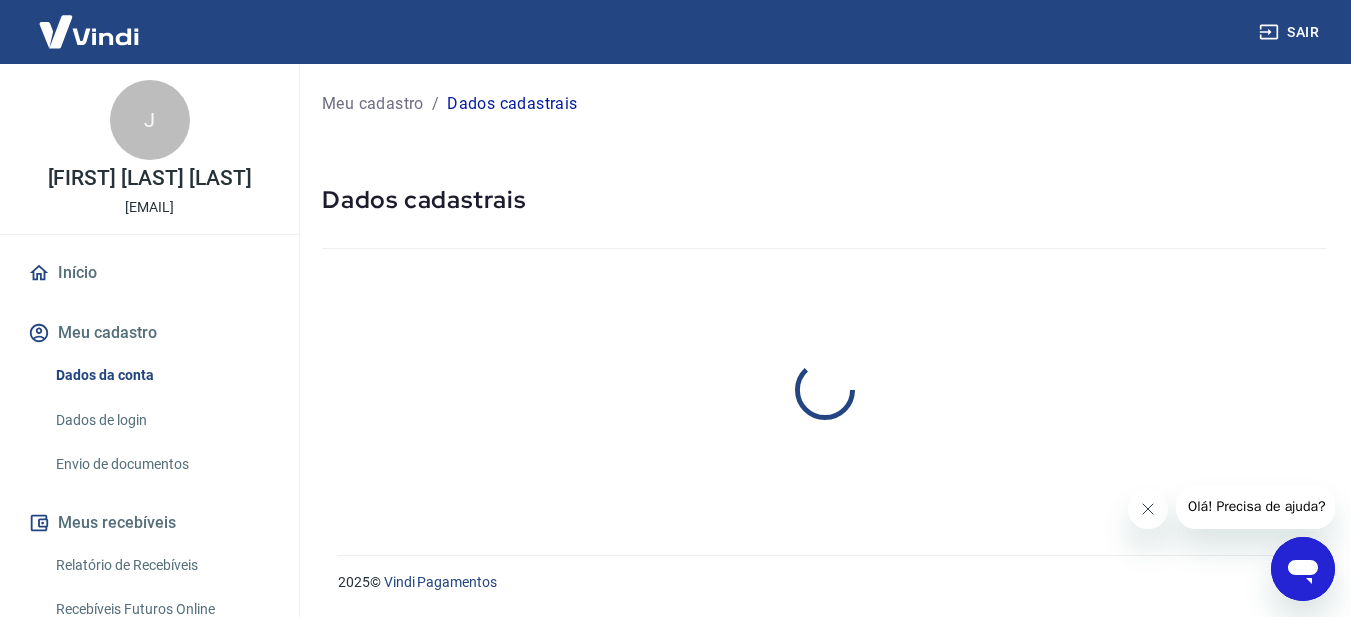 scroll, scrollTop: 0, scrollLeft: 0, axis: both 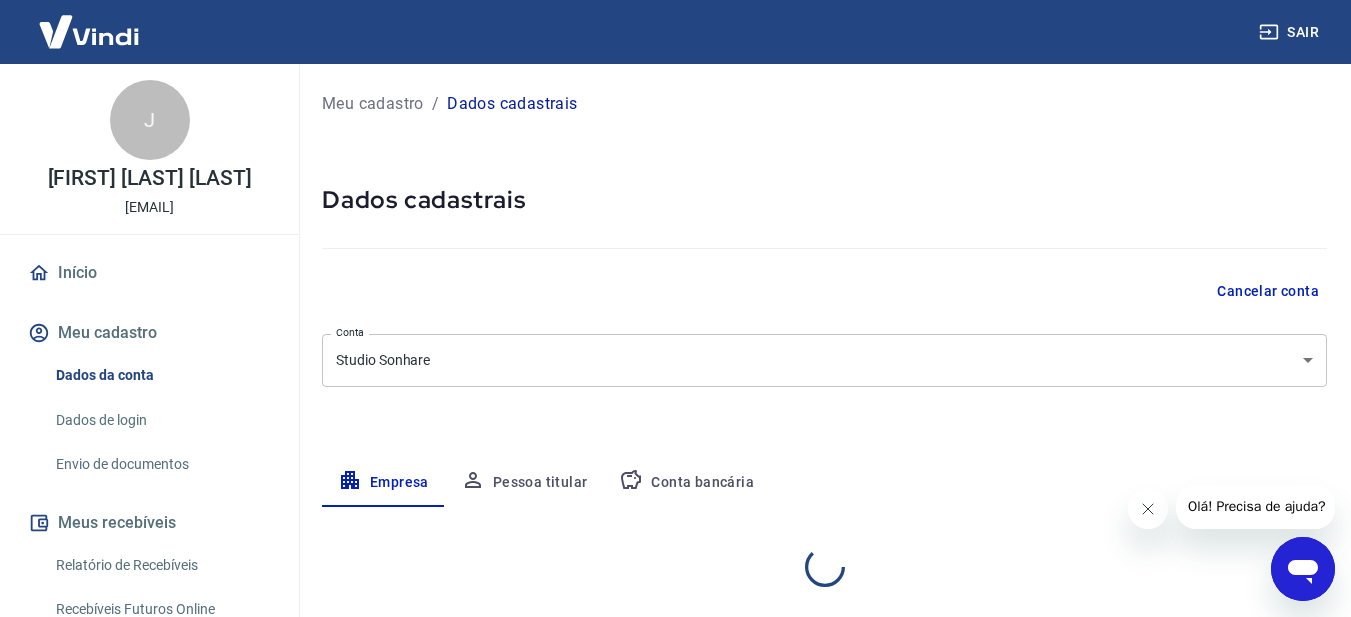 select on "MG" 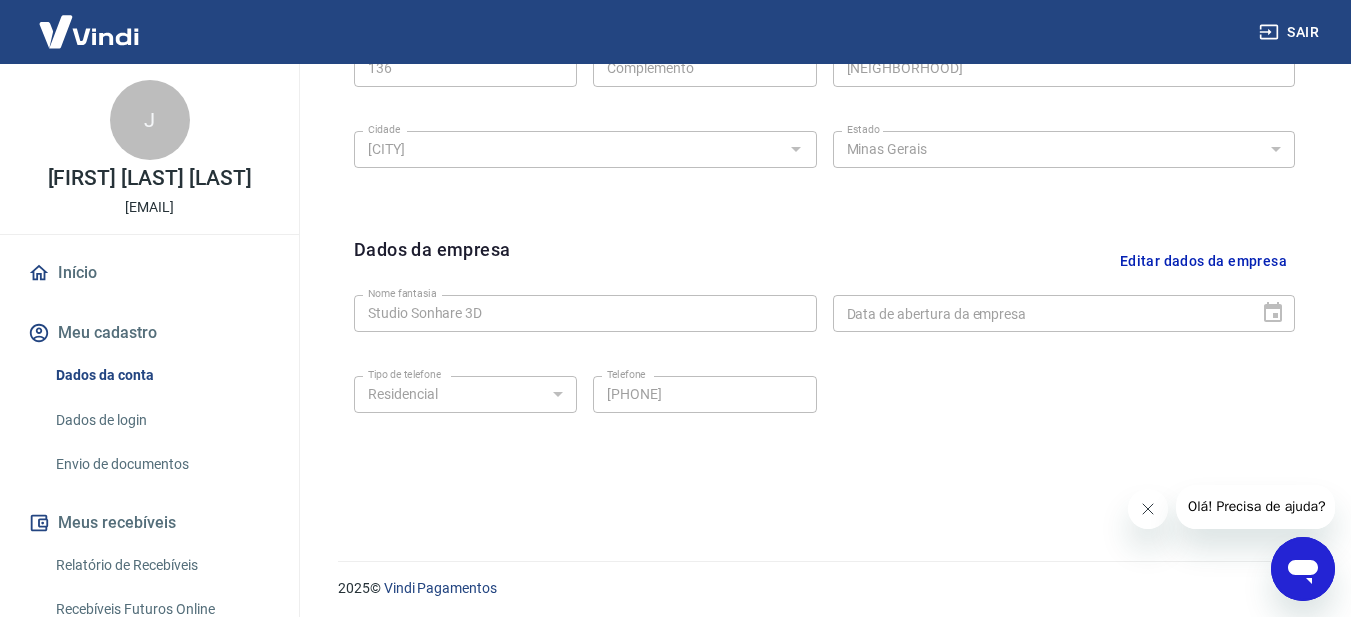 scroll, scrollTop: 825, scrollLeft: 0, axis: vertical 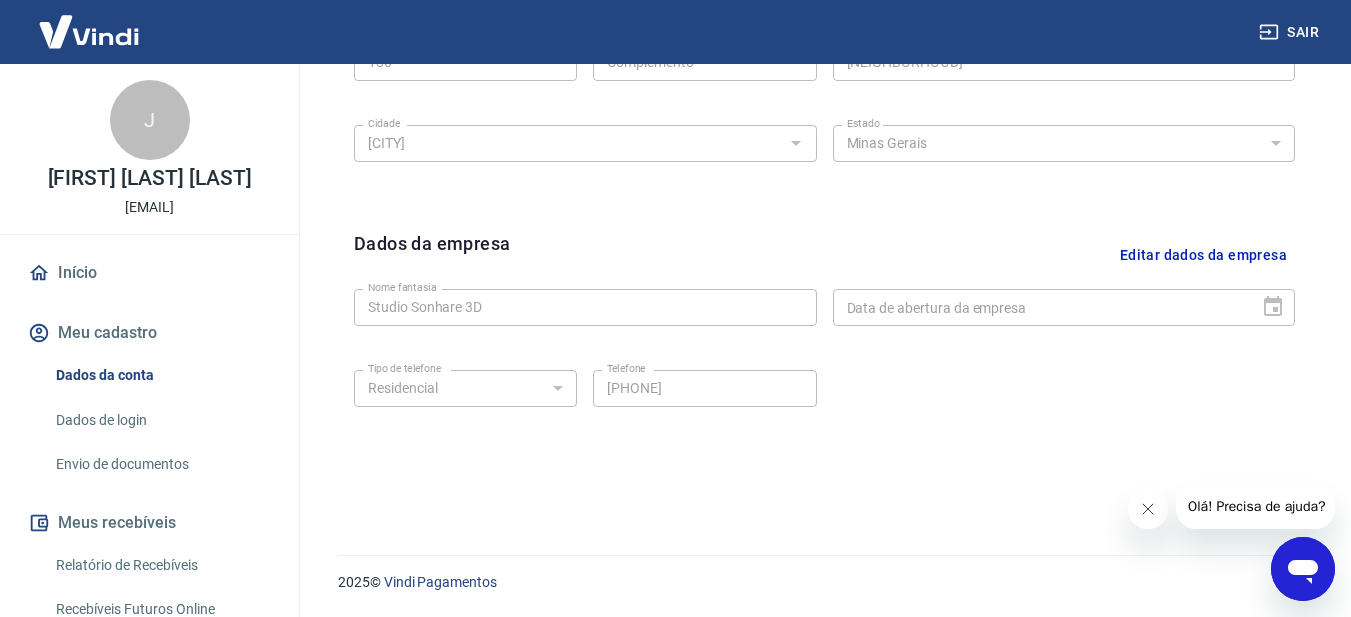 click on "Início" at bounding box center (149, 273) 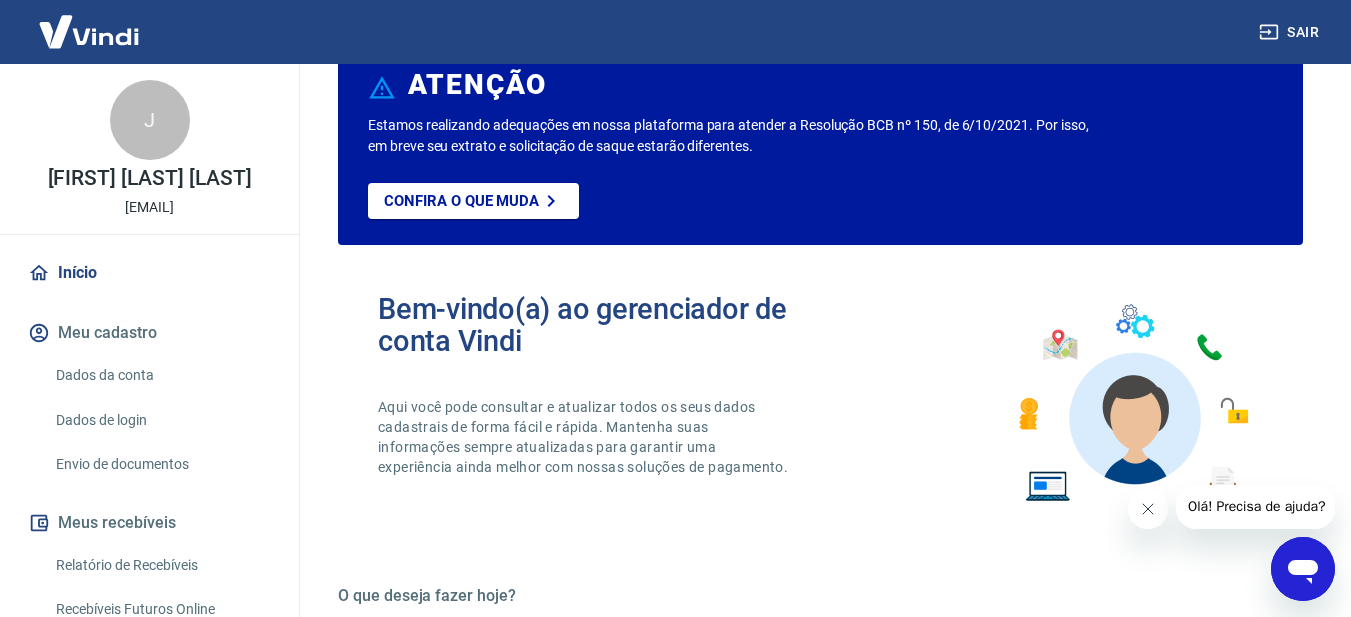 scroll, scrollTop: 0, scrollLeft: 0, axis: both 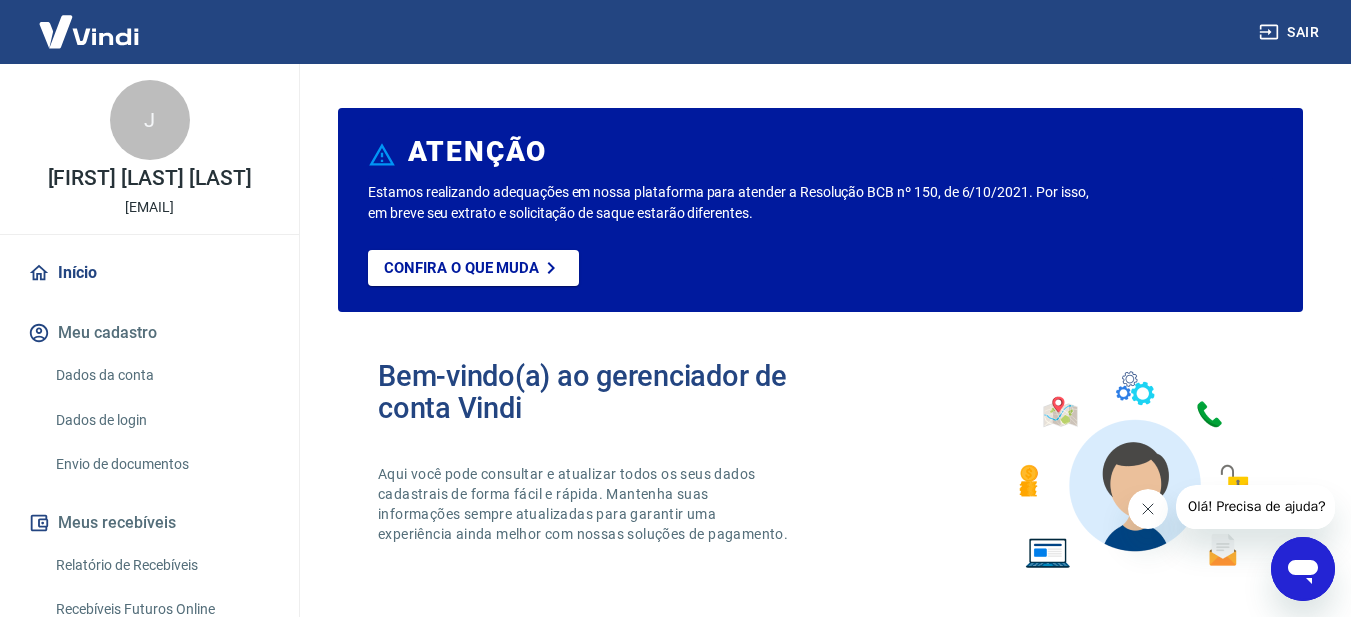 click on "Meu cadastro" at bounding box center [149, 333] 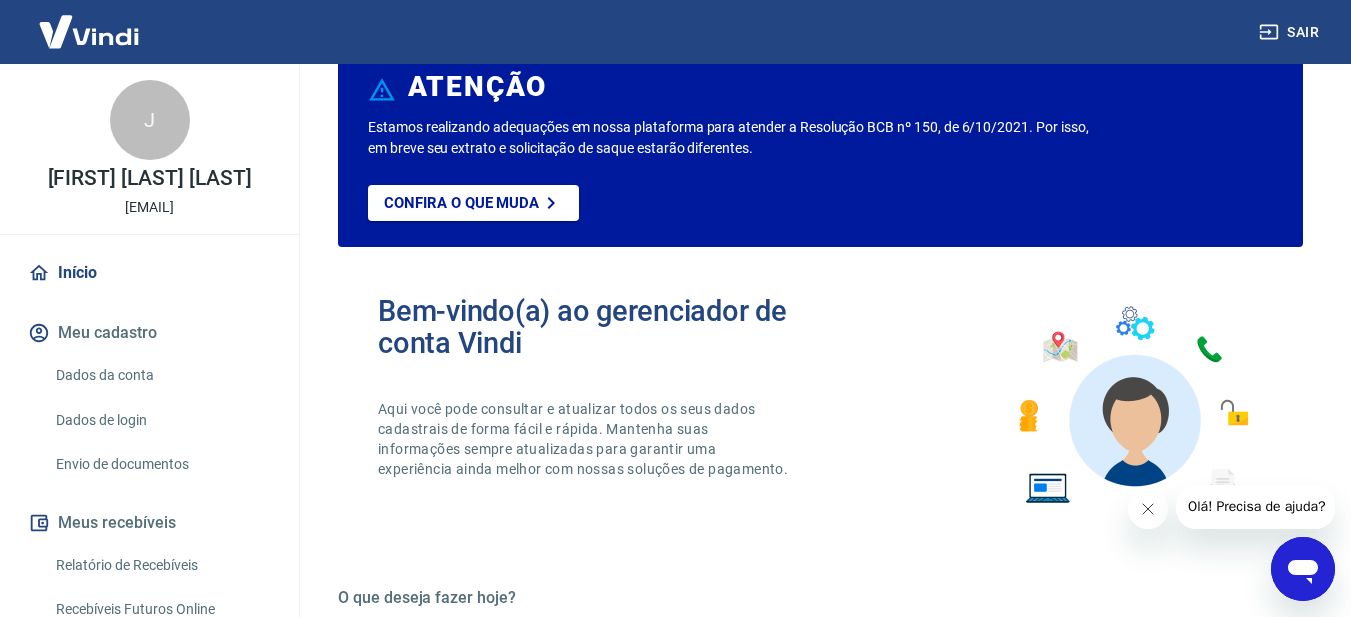 scroll, scrollTop: 100, scrollLeft: 0, axis: vertical 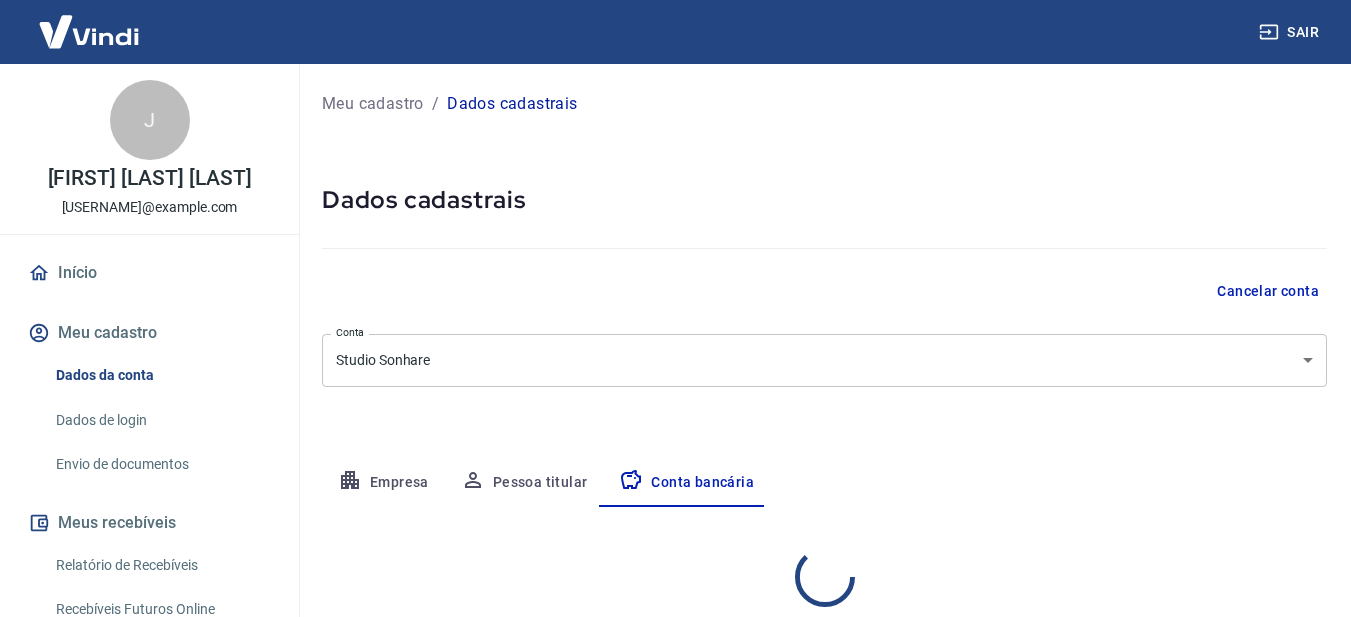 select on "3" 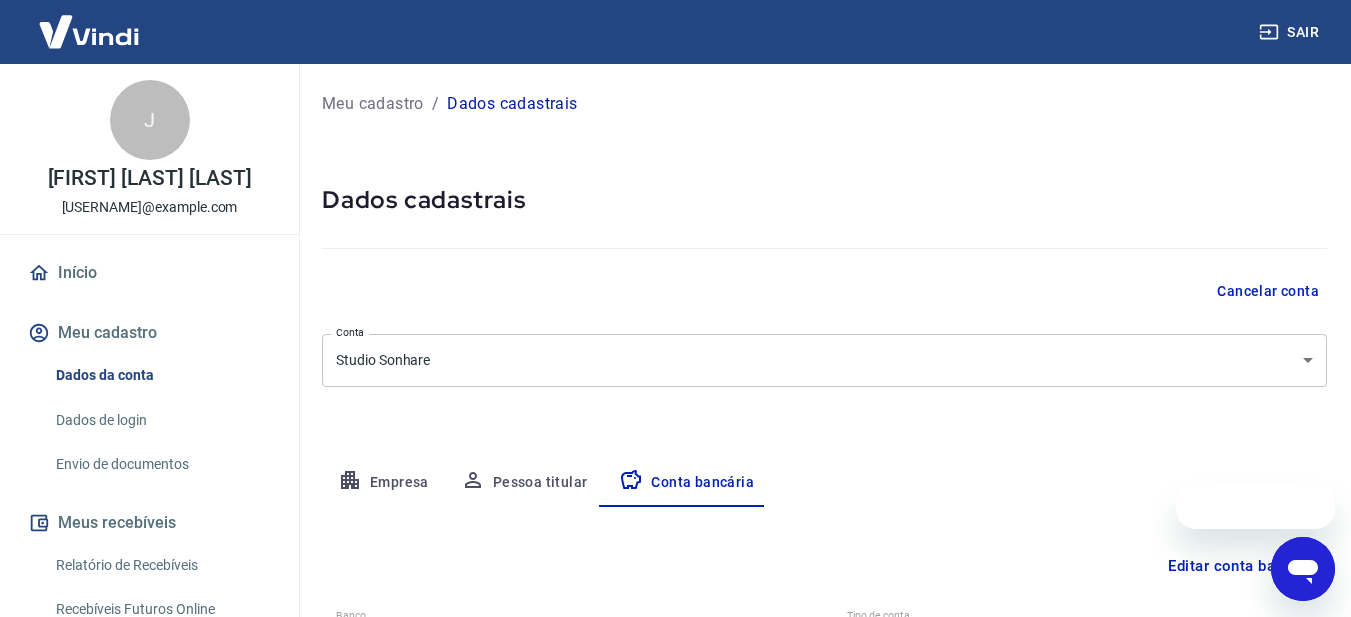 scroll, scrollTop: 0, scrollLeft: 0, axis: both 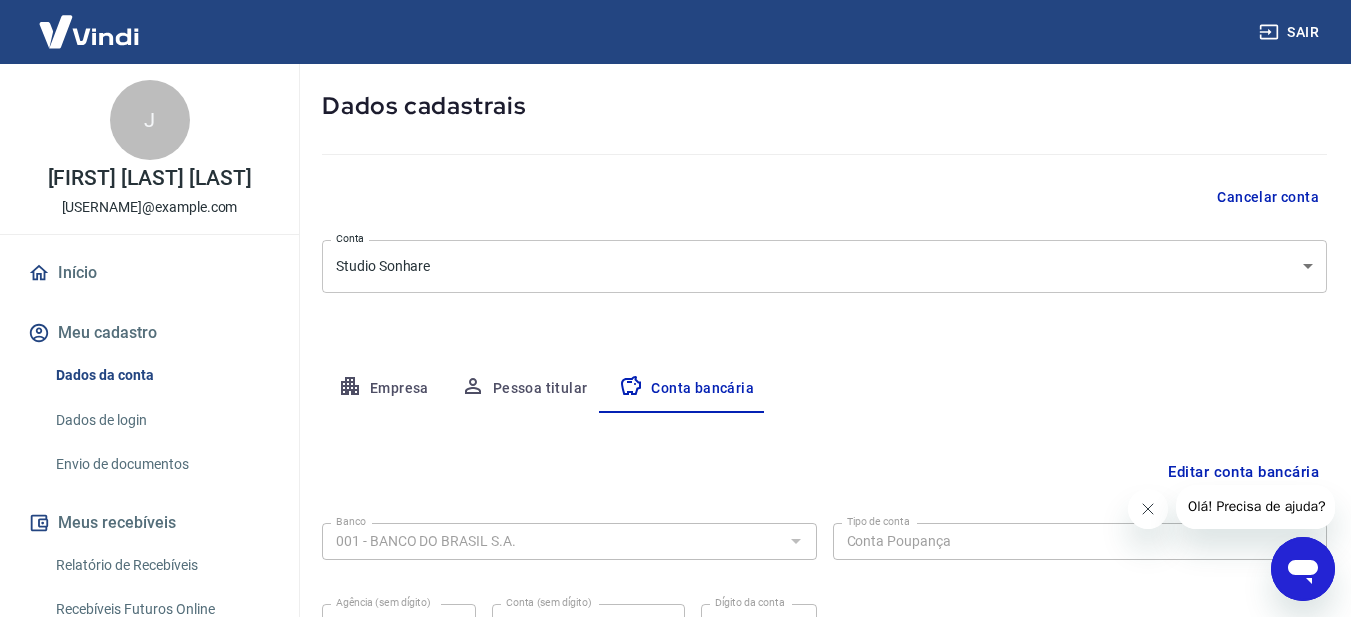 click on "Meu cadastro" at bounding box center [149, 333] 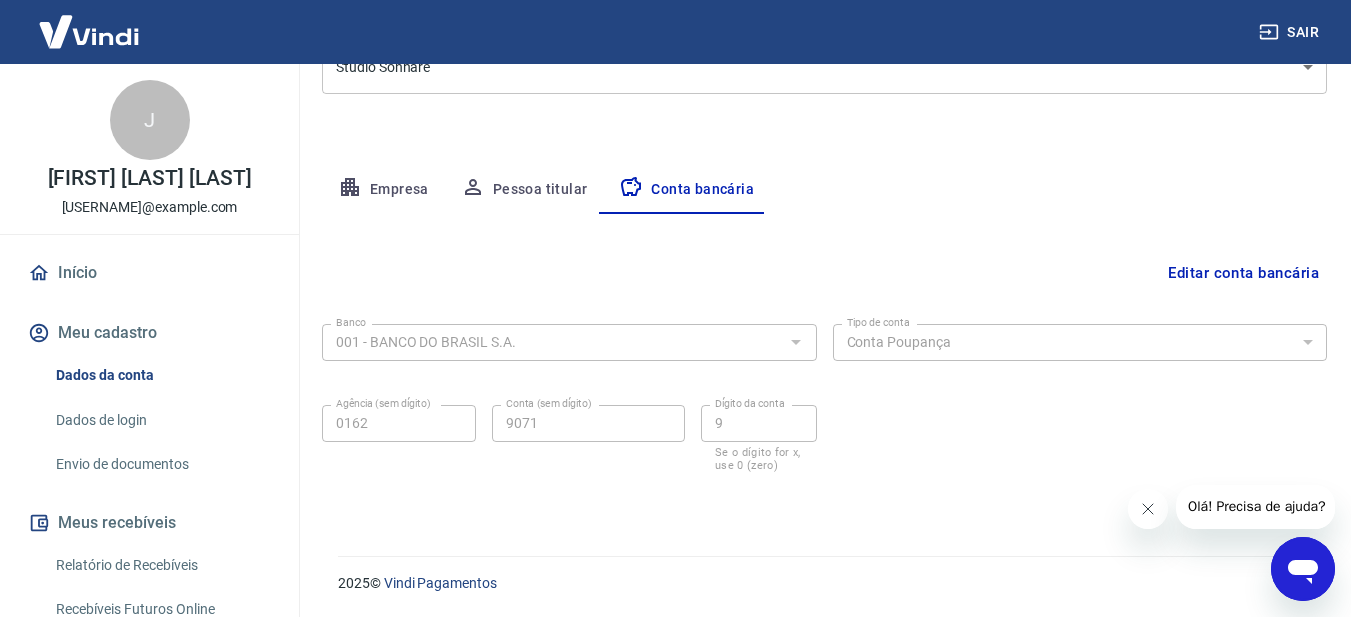 scroll, scrollTop: 294, scrollLeft: 0, axis: vertical 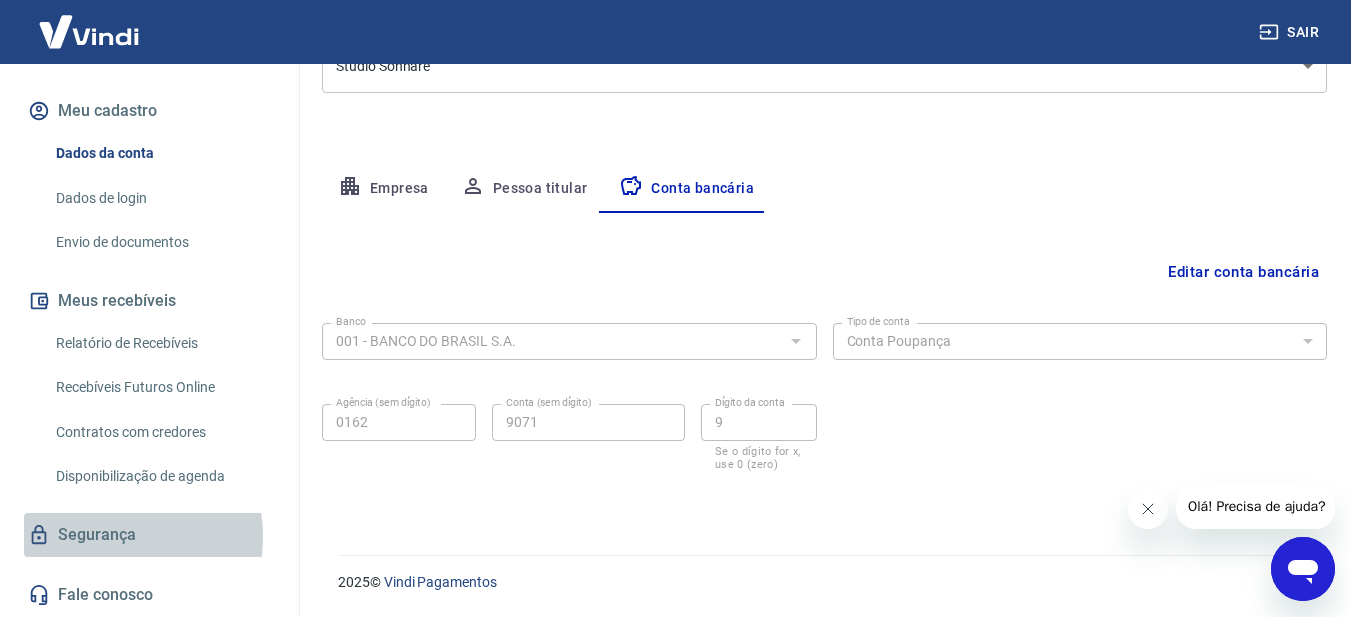 click on "Segurança" at bounding box center [149, 535] 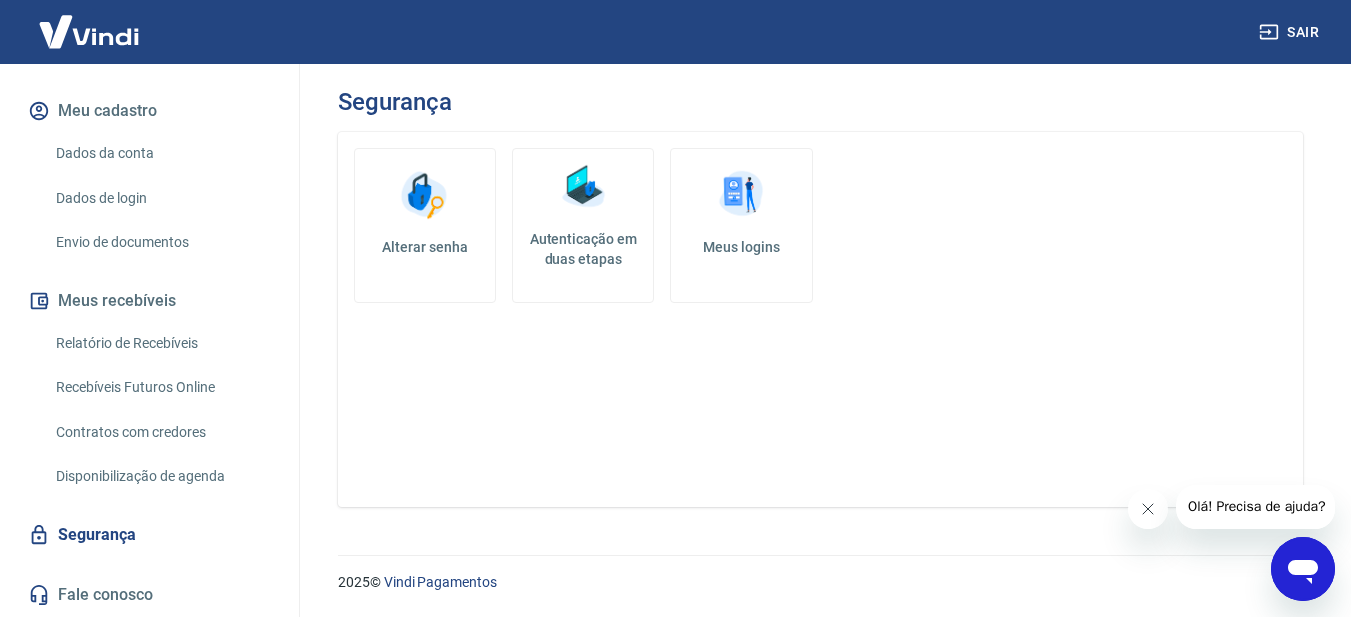 scroll, scrollTop: 0, scrollLeft: 0, axis: both 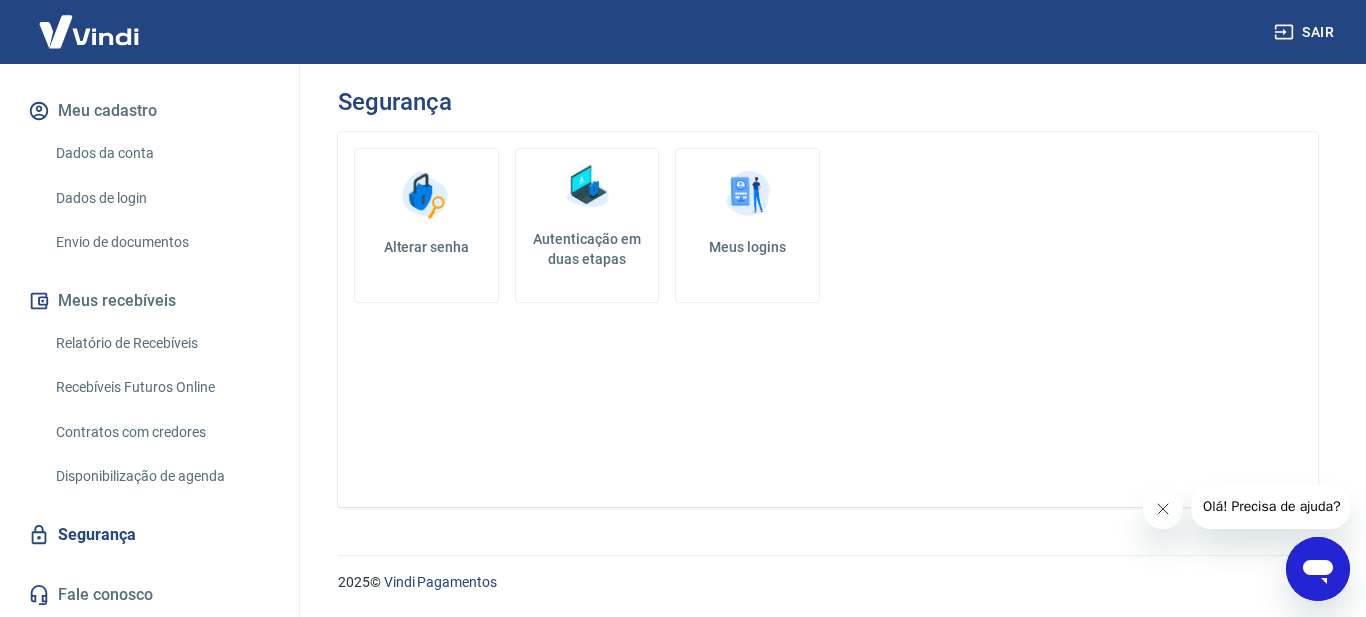 click on "Autenticação em duas etapas" at bounding box center [587, 225] 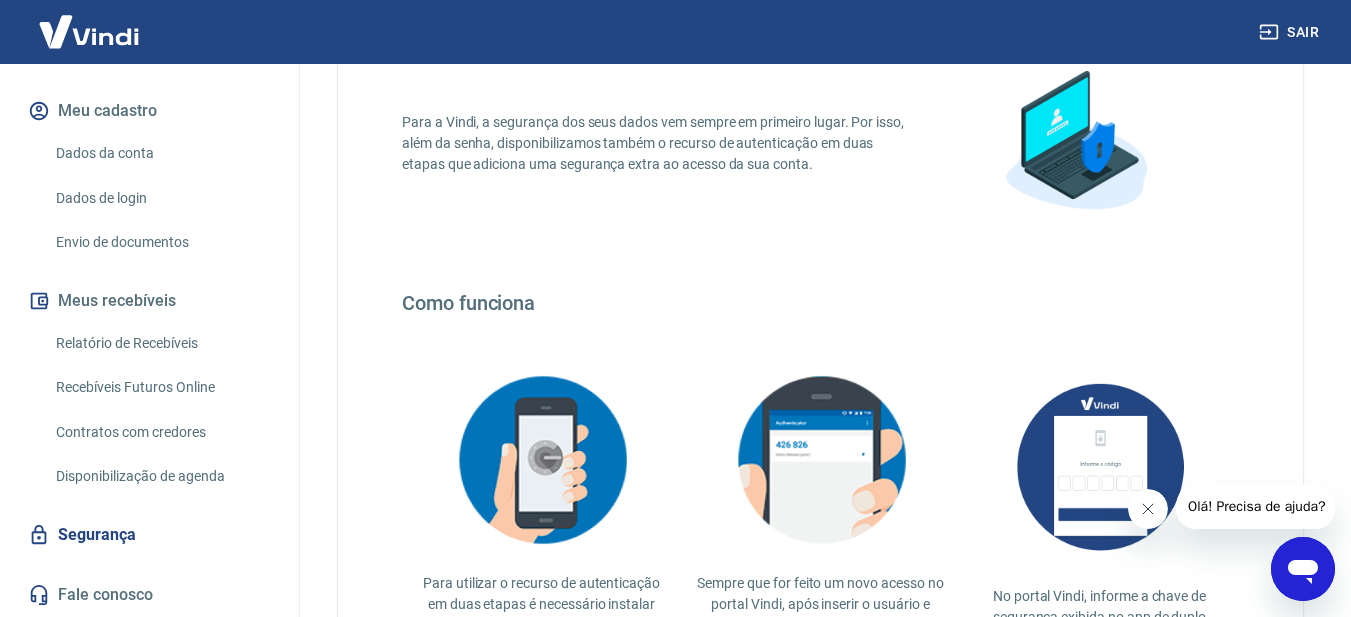 scroll, scrollTop: 200, scrollLeft: 0, axis: vertical 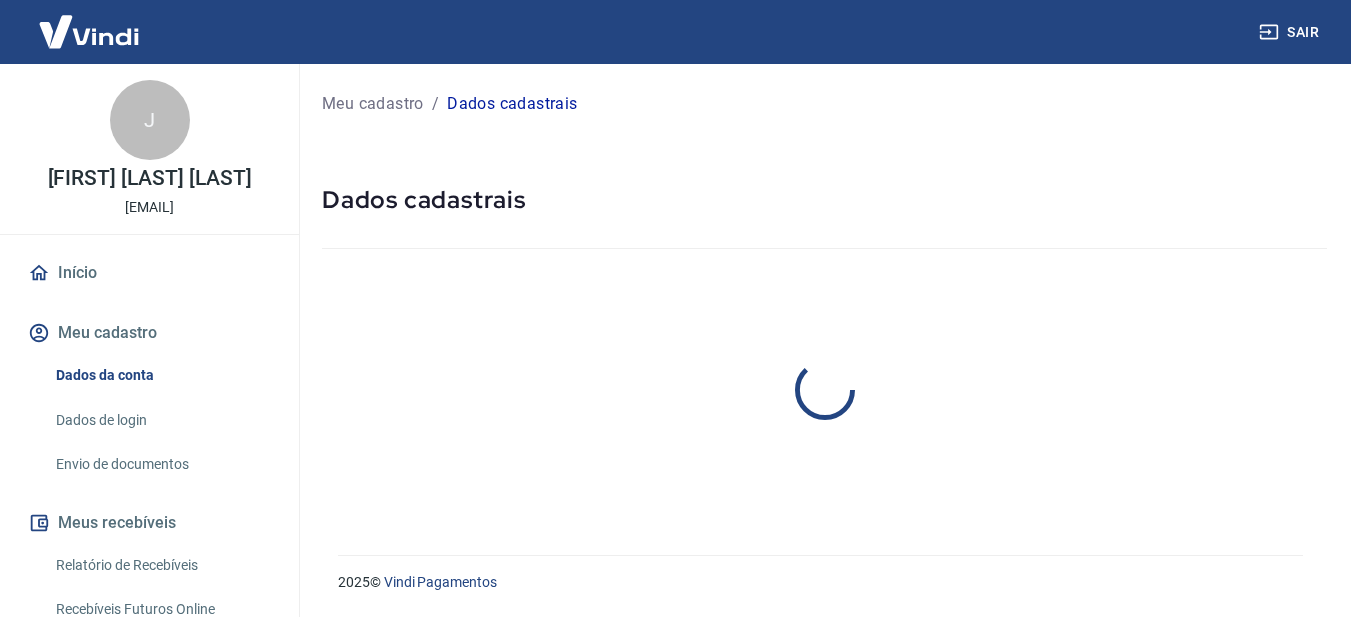 select on "MG" 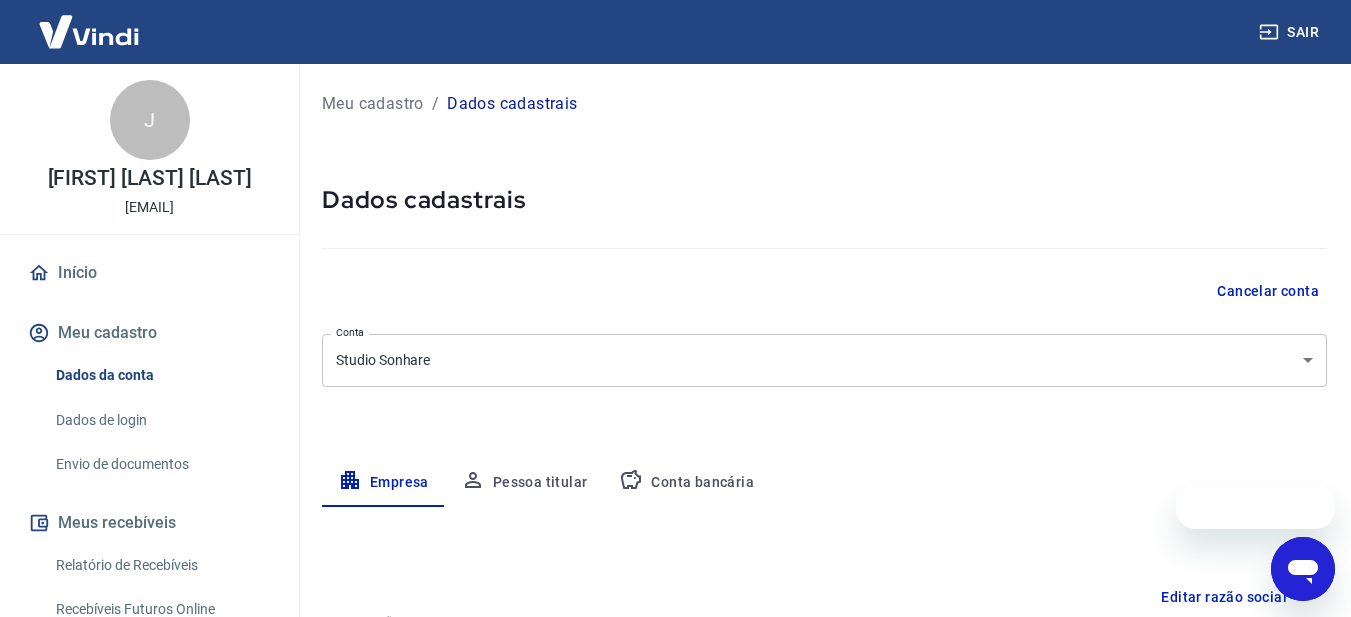 scroll, scrollTop: 0, scrollLeft: 0, axis: both 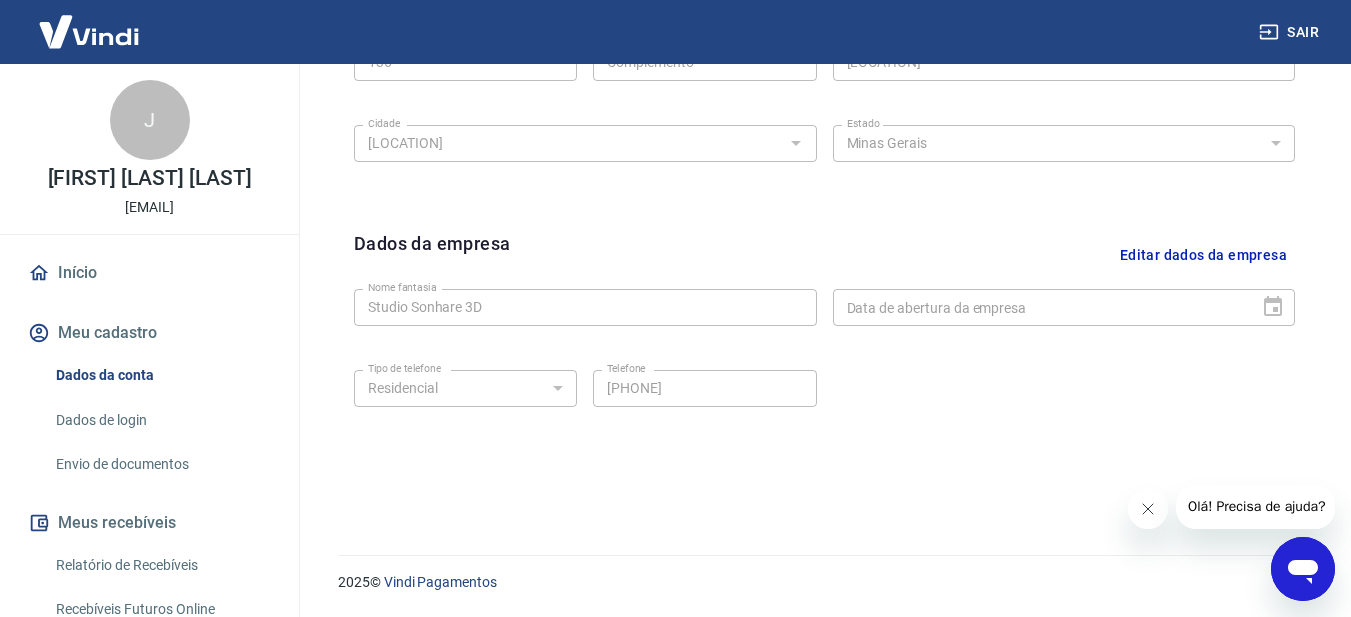 click on "Editar dados da empresa" at bounding box center [1203, 255] 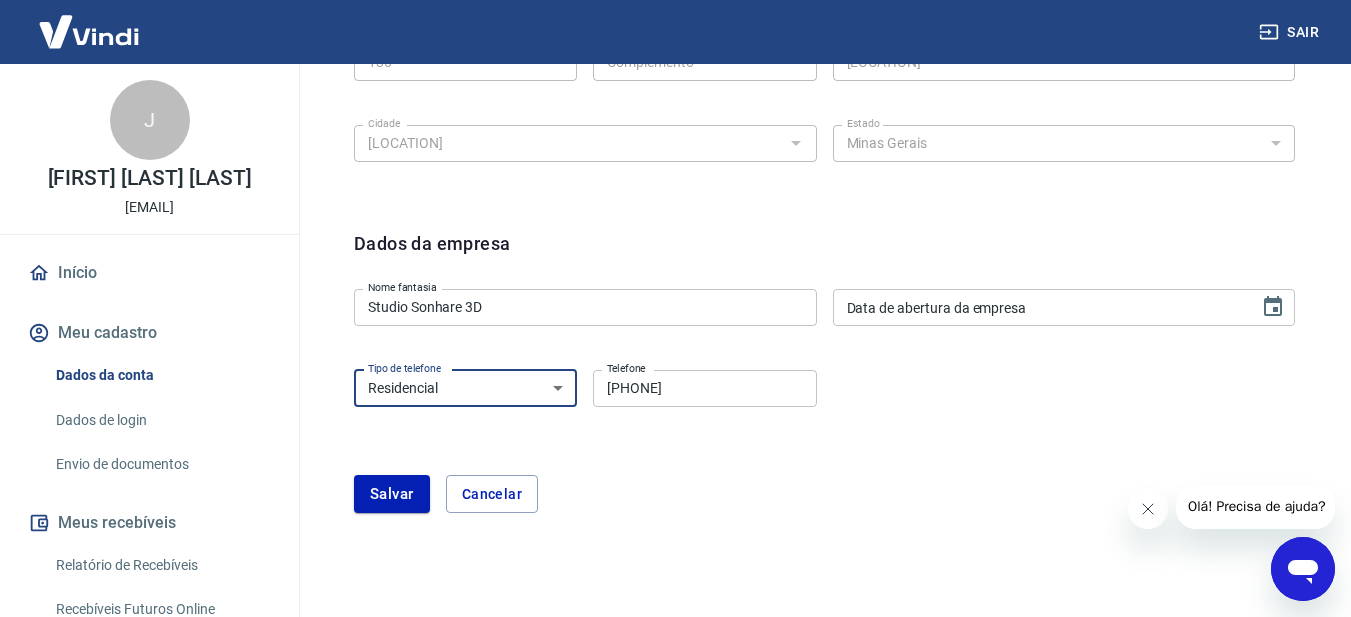 click on "Residencial Comercial" at bounding box center (465, 388) 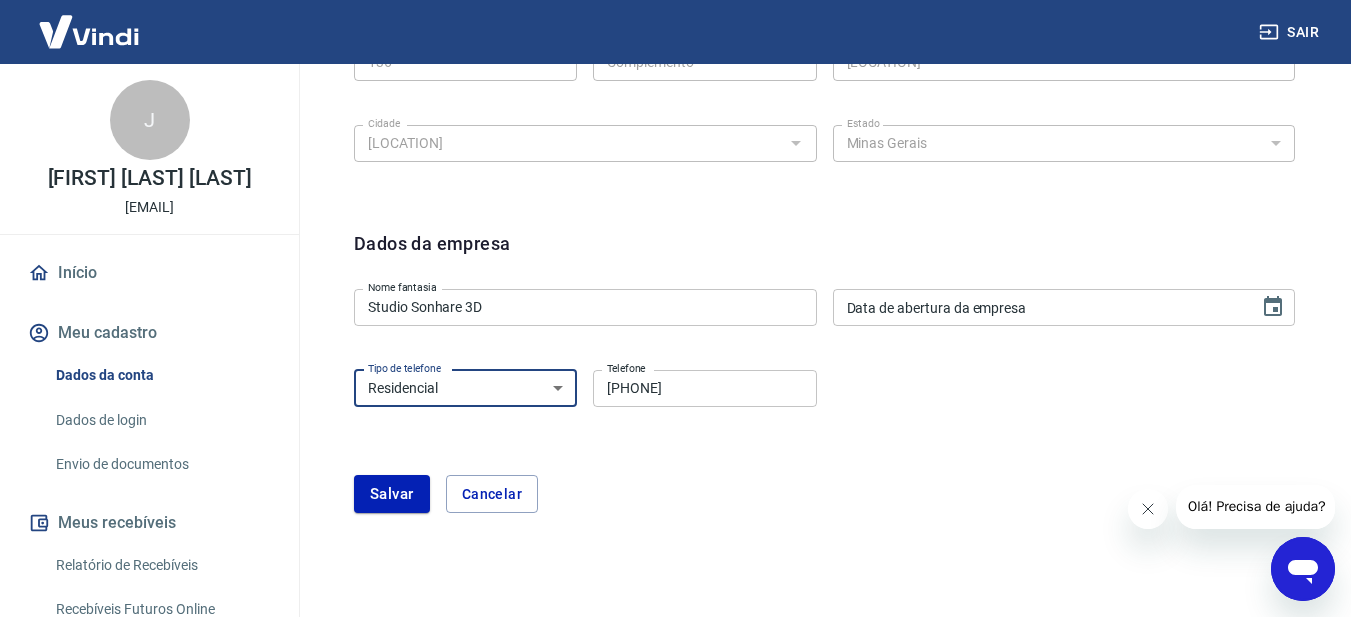 click on "Residencial Comercial" at bounding box center (465, 388) 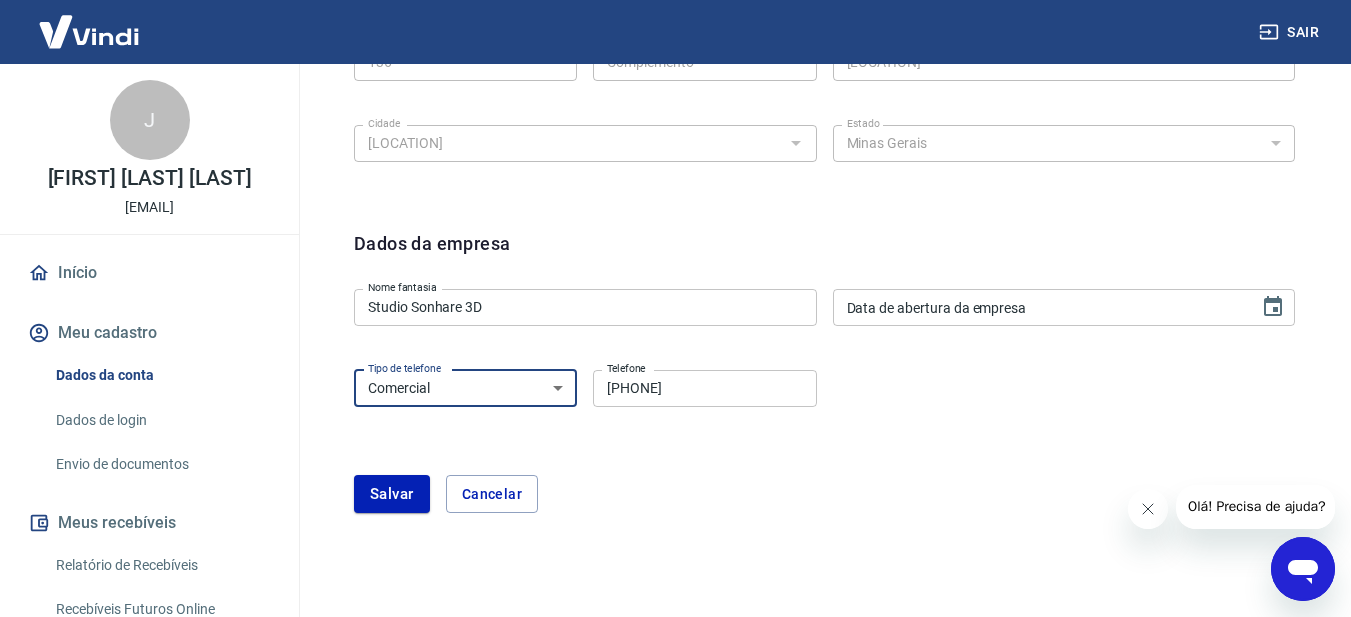 click on "Residencial Comercial" at bounding box center [465, 388] 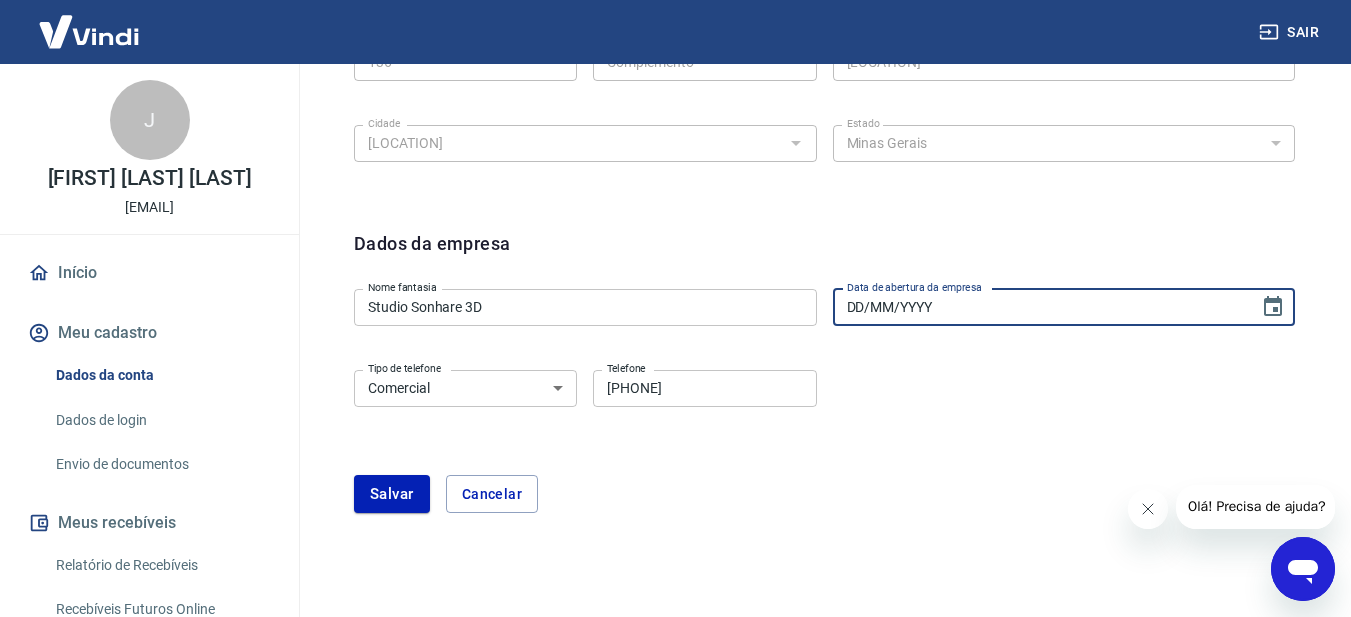 drag, startPoint x: 1000, startPoint y: 309, endPoint x: 1157, endPoint y: 295, distance: 157.62297 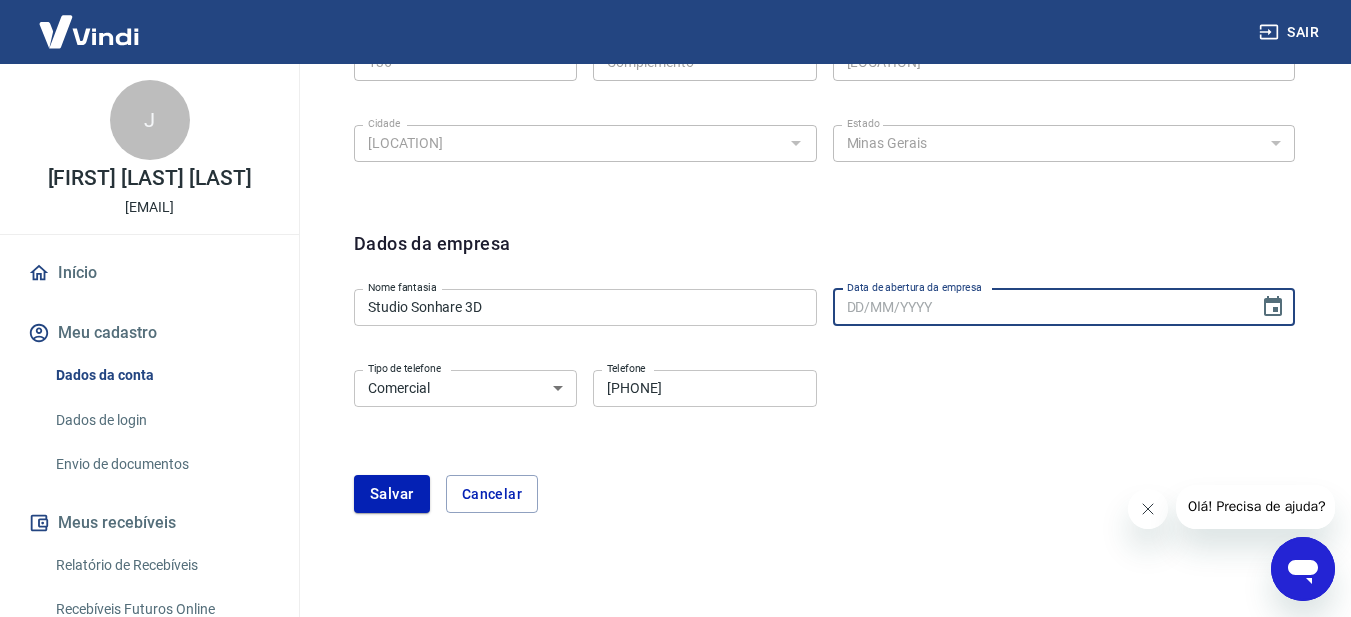 click on "Dados da empresa" at bounding box center (824, 255) 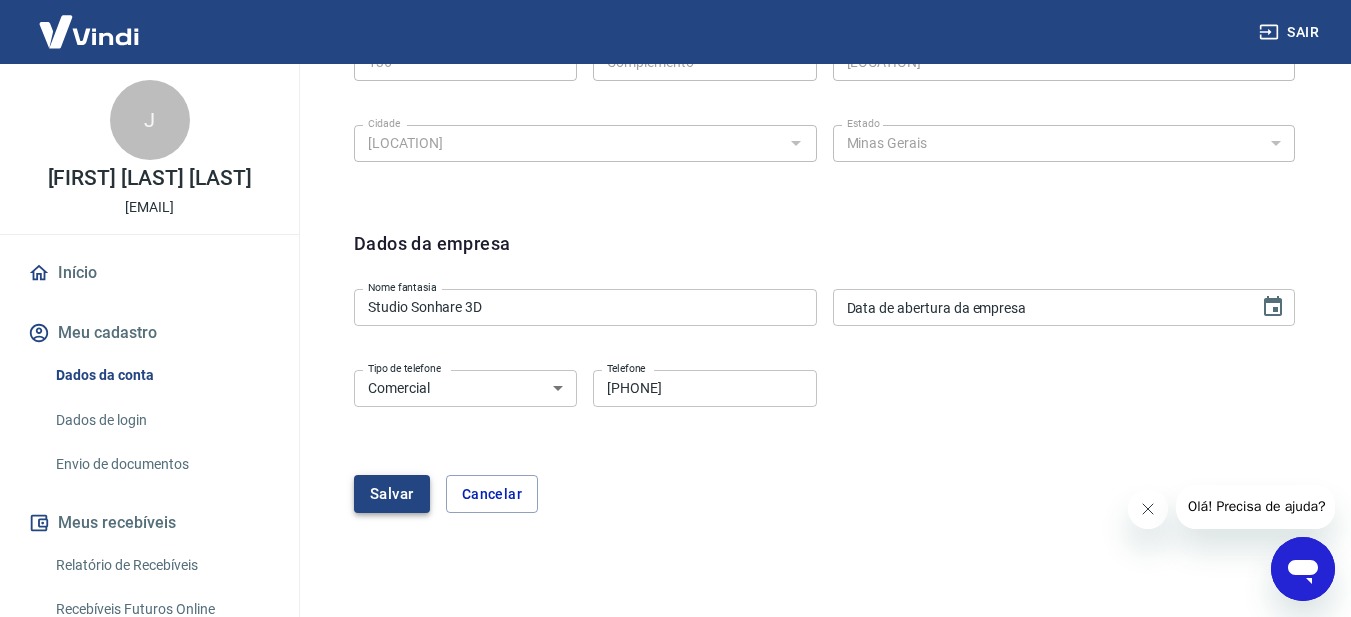 click on "Salvar" at bounding box center (392, 494) 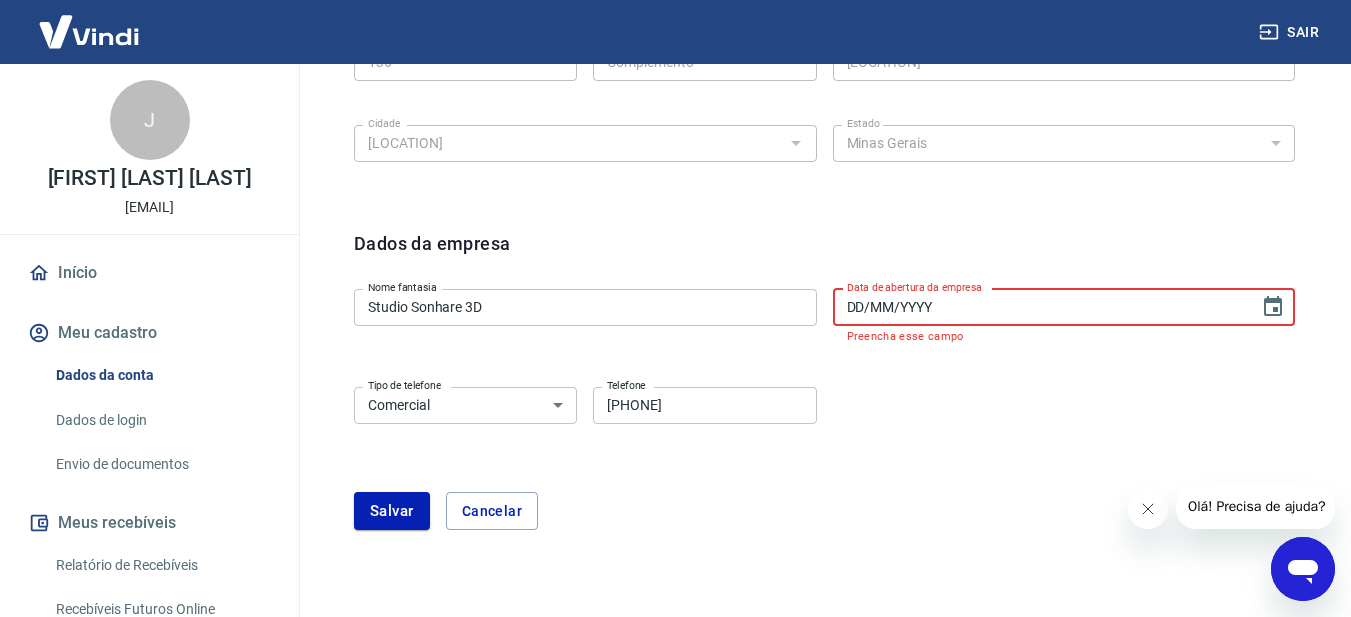 click on "DD/MM/YYYY" at bounding box center [1039, 307] 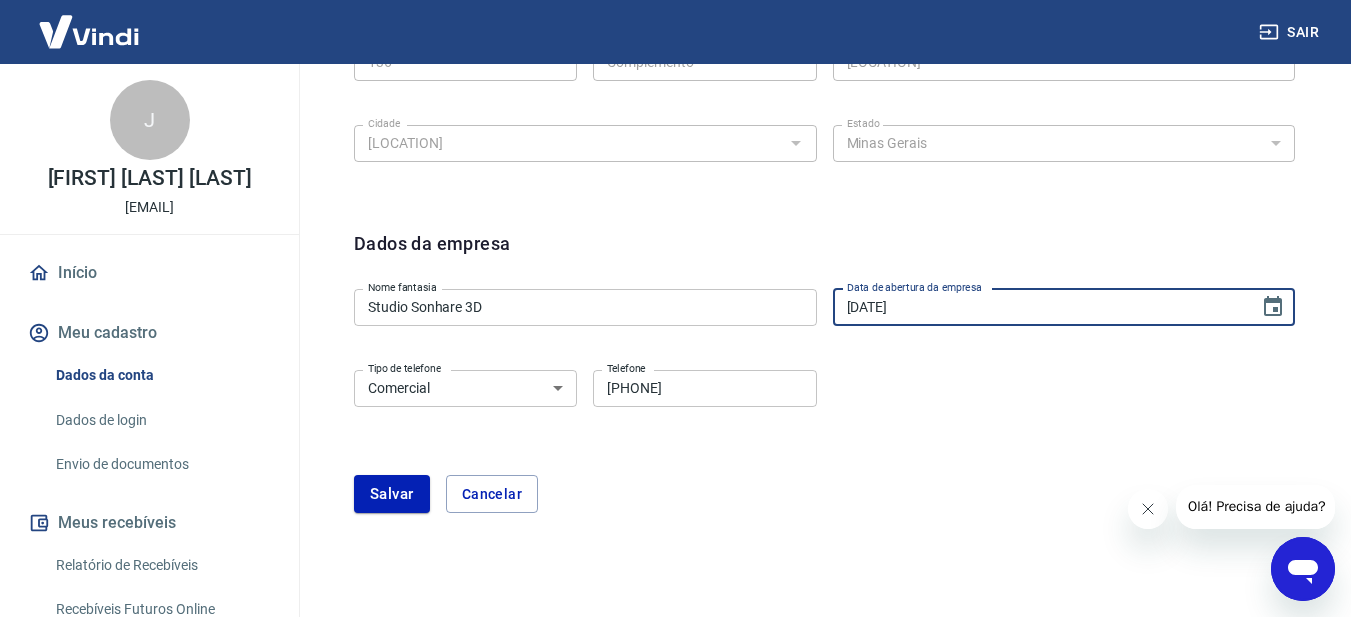 type on "[DATE]" 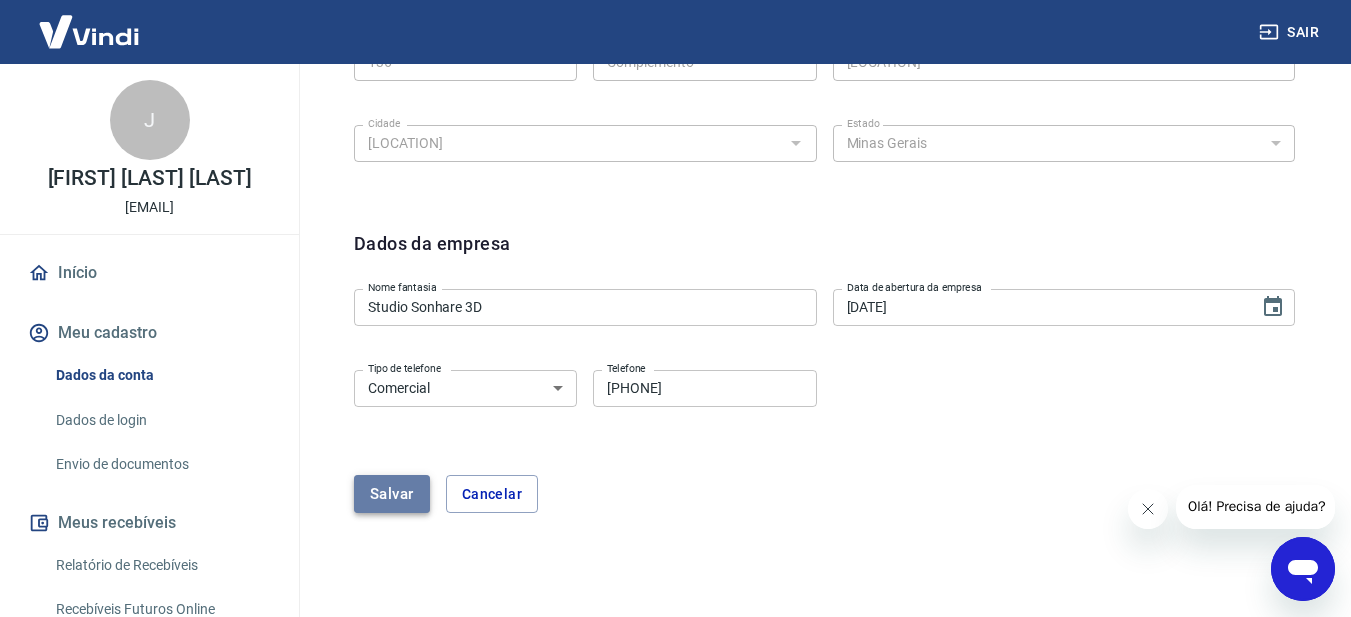 click on "Salvar" at bounding box center (392, 494) 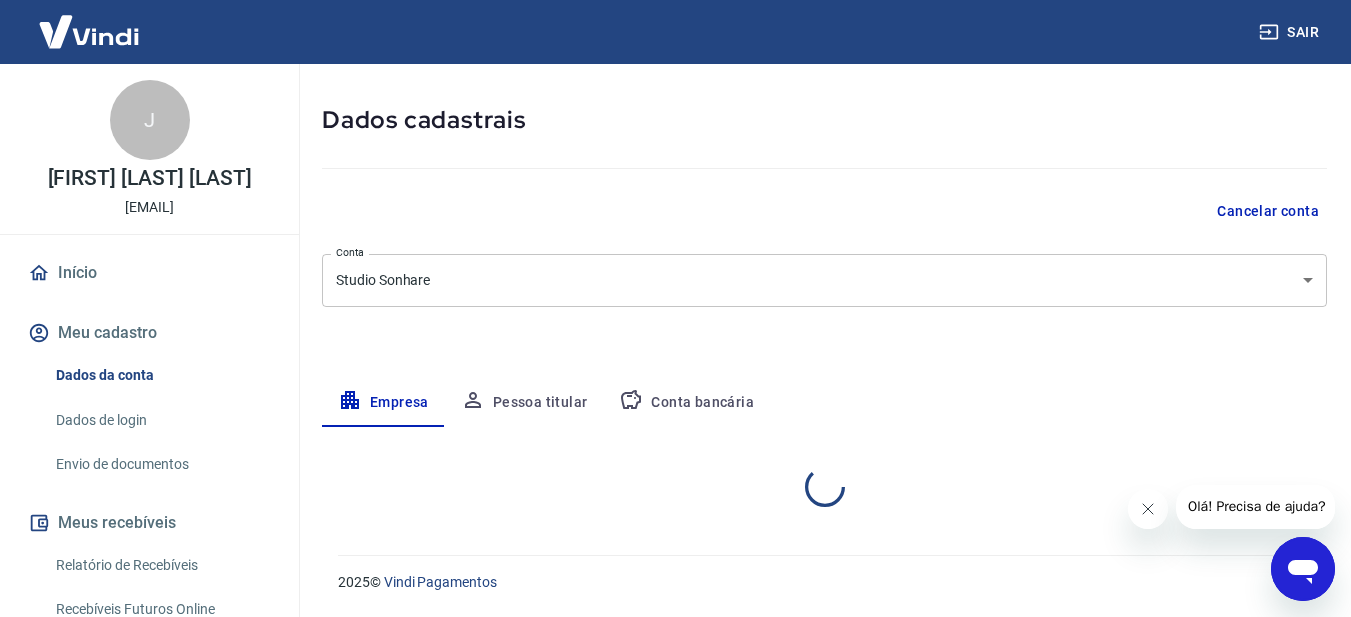 select on "MG" 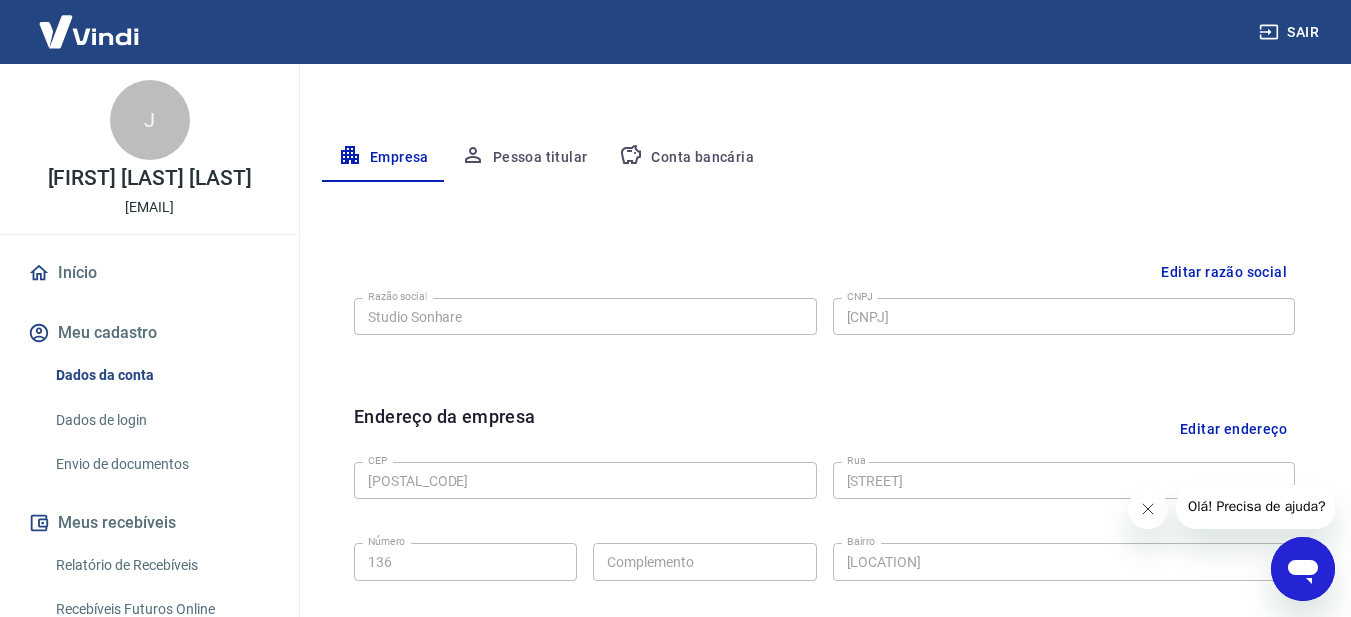 scroll, scrollTop: 125, scrollLeft: 0, axis: vertical 